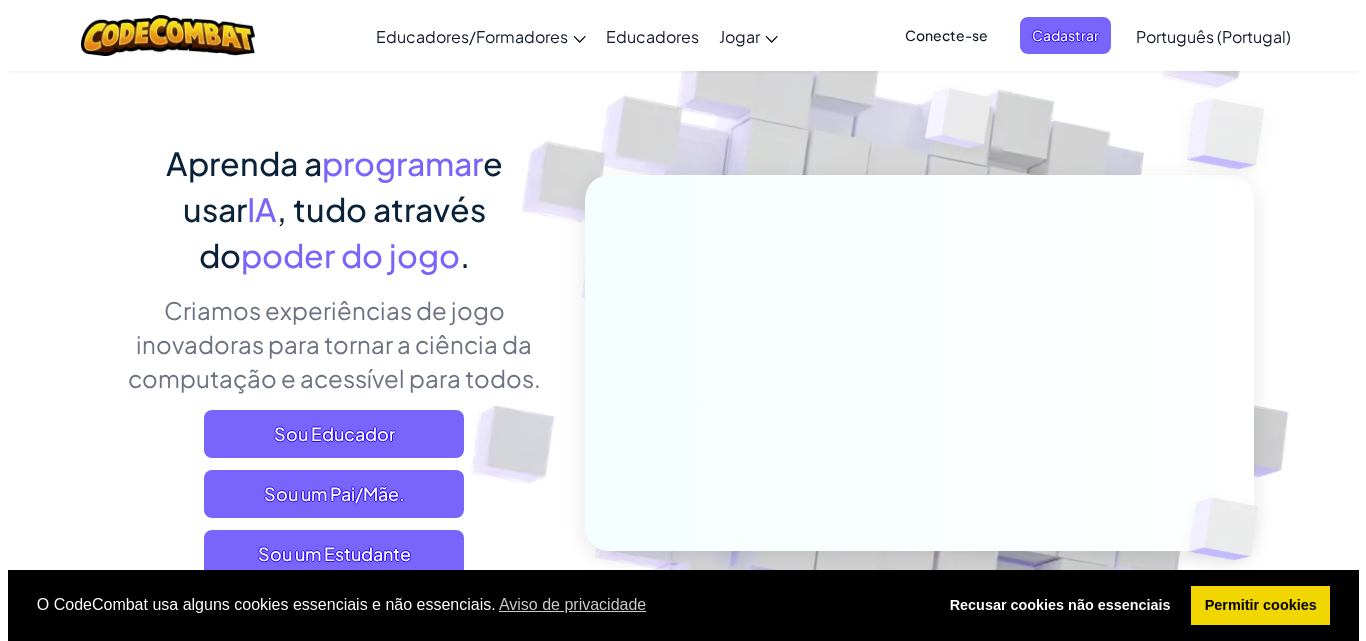 scroll, scrollTop: 200, scrollLeft: 0, axis: vertical 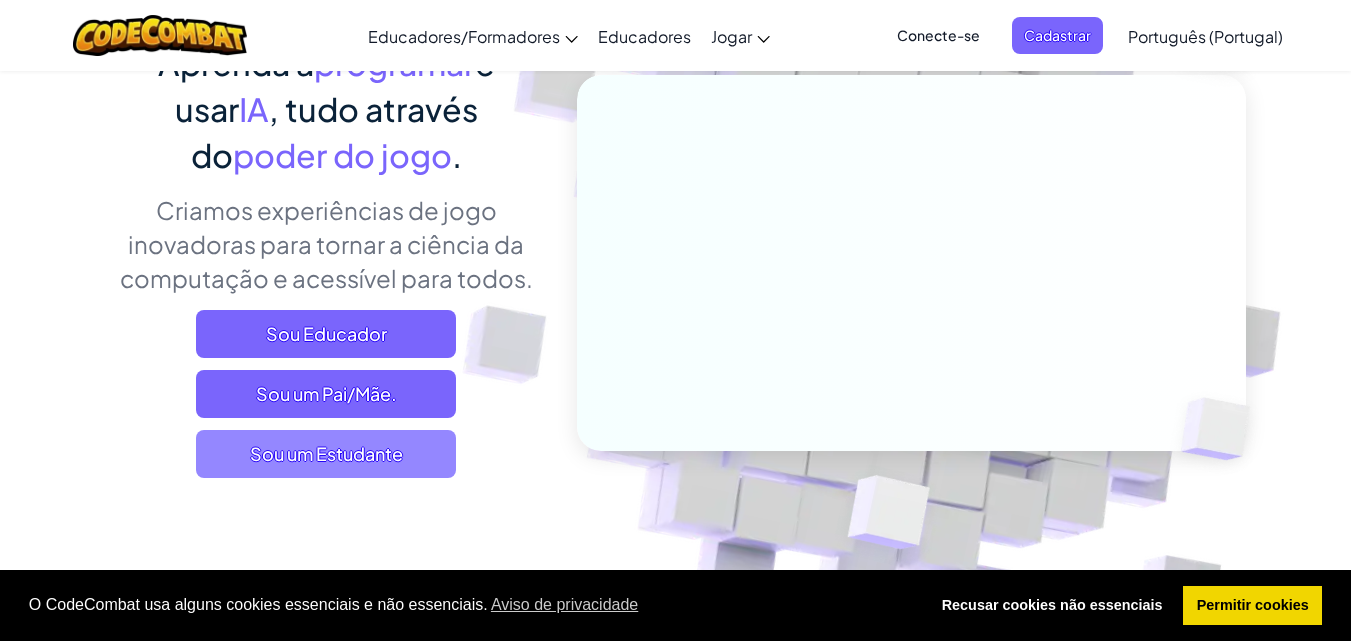 click on "Sou um Estudante" at bounding box center [326, 453] 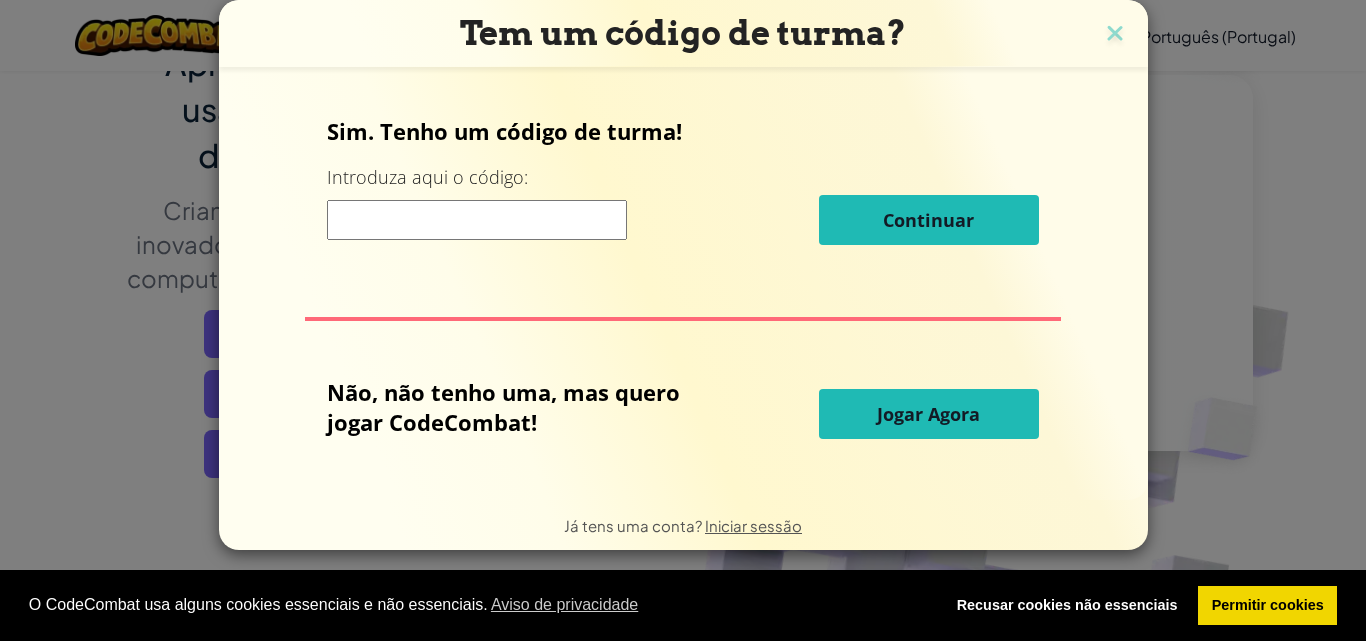 click on "Jogar Agora" at bounding box center (928, 414) 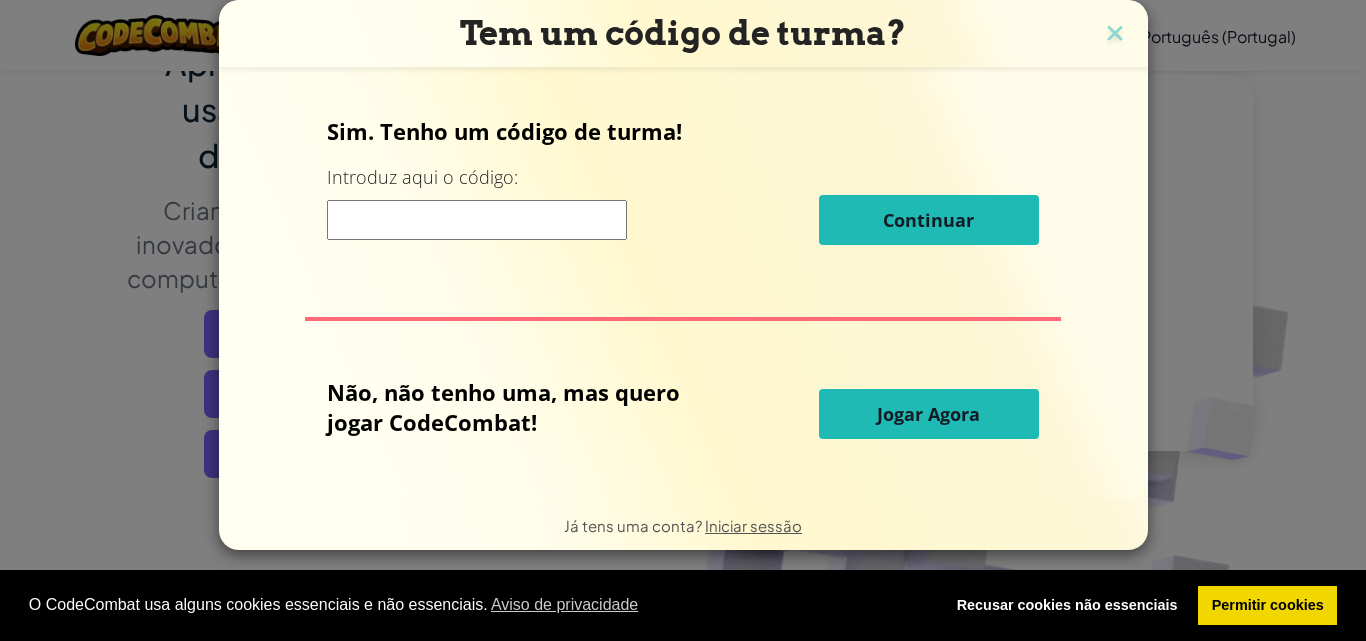 scroll, scrollTop: 0, scrollLeft: 0, axis: both 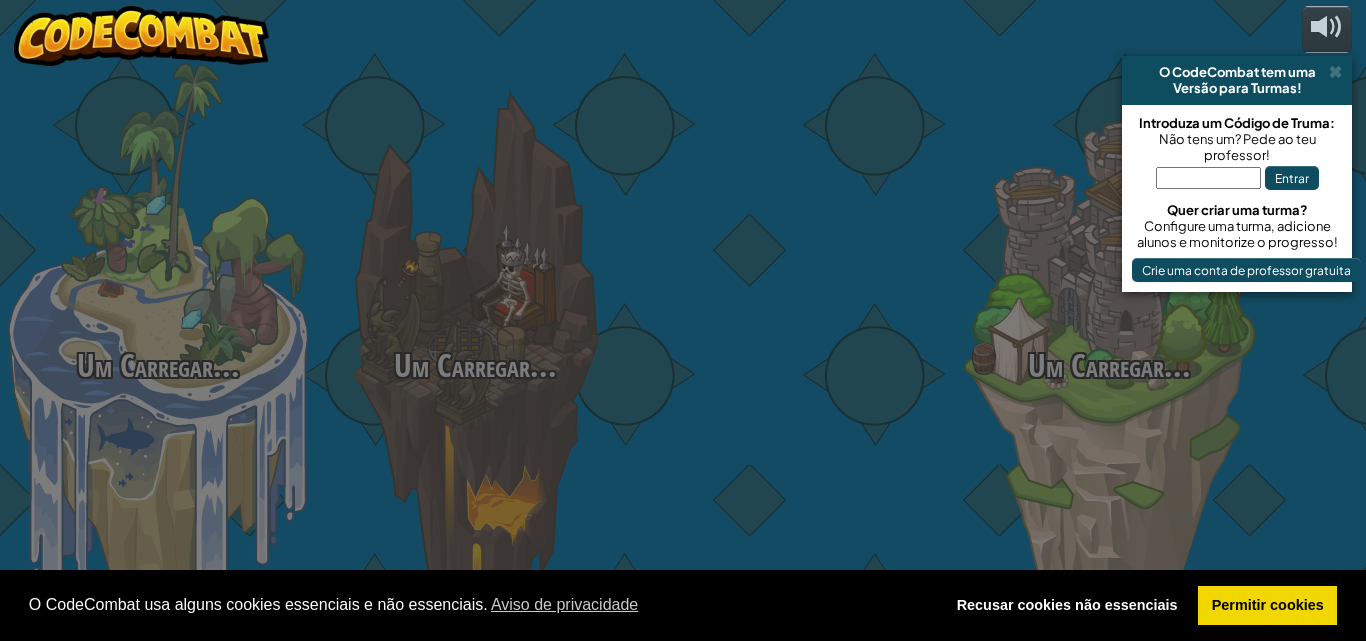 select on "pt-PT" 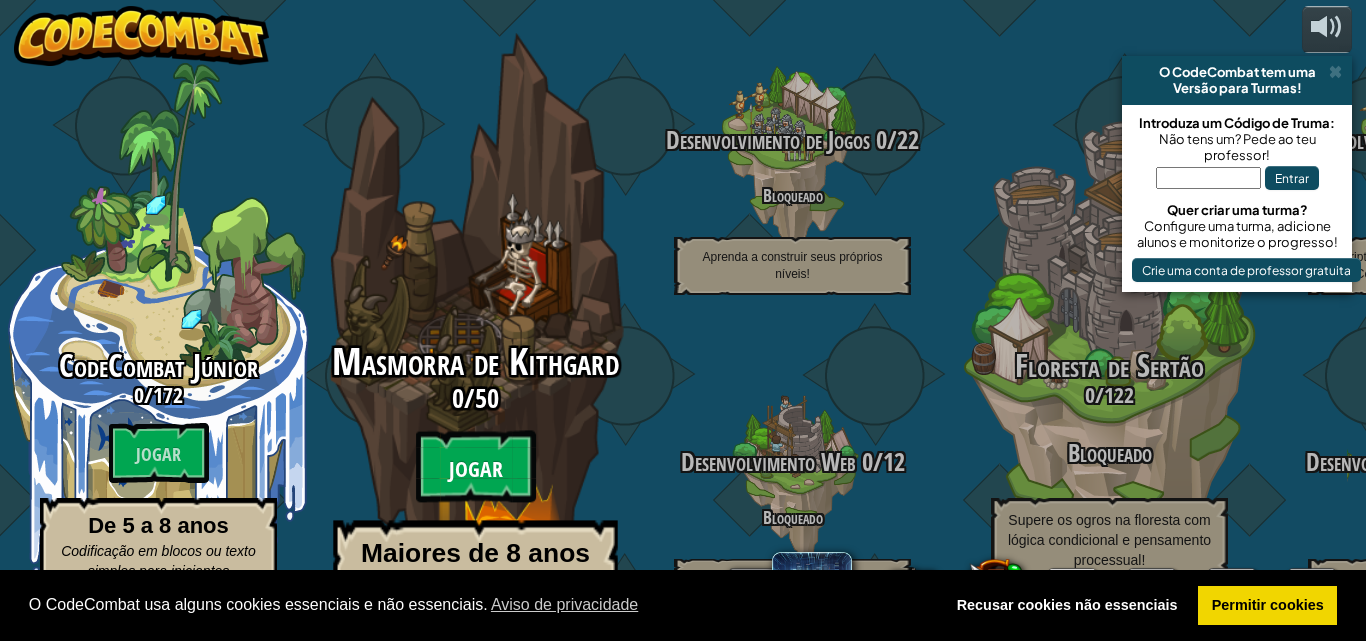 click on "Jogar" at bounding box center [476, 467] 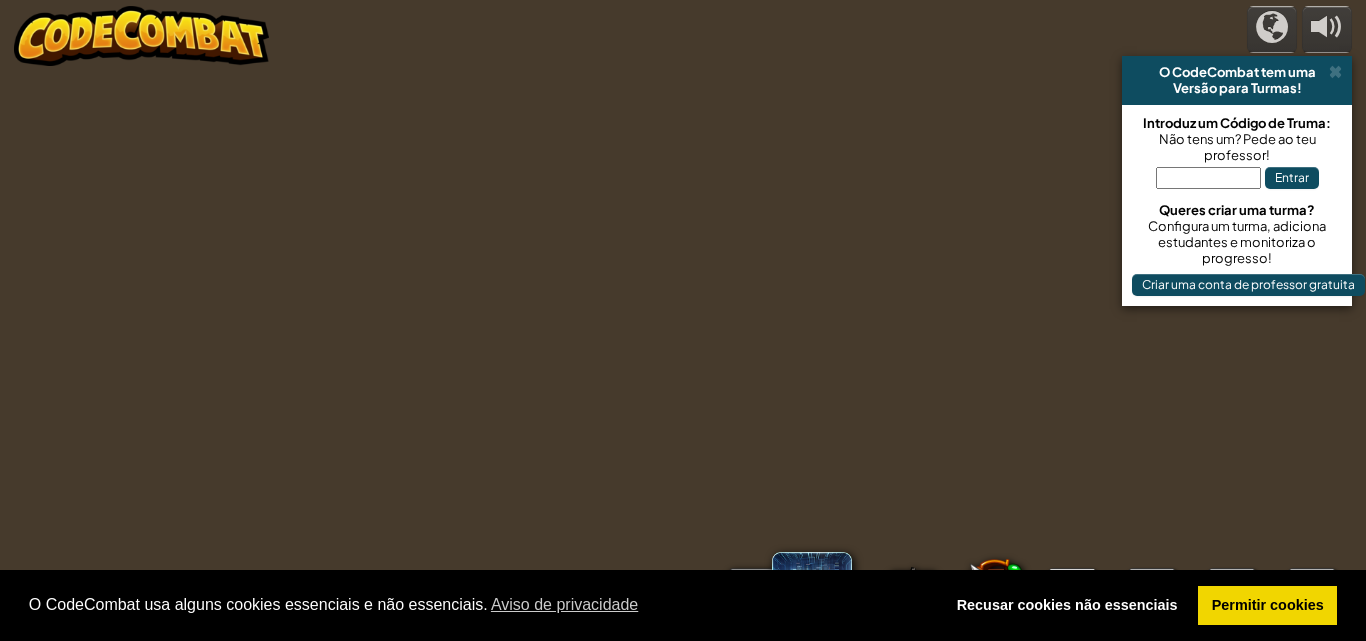 select on "pt-PT" 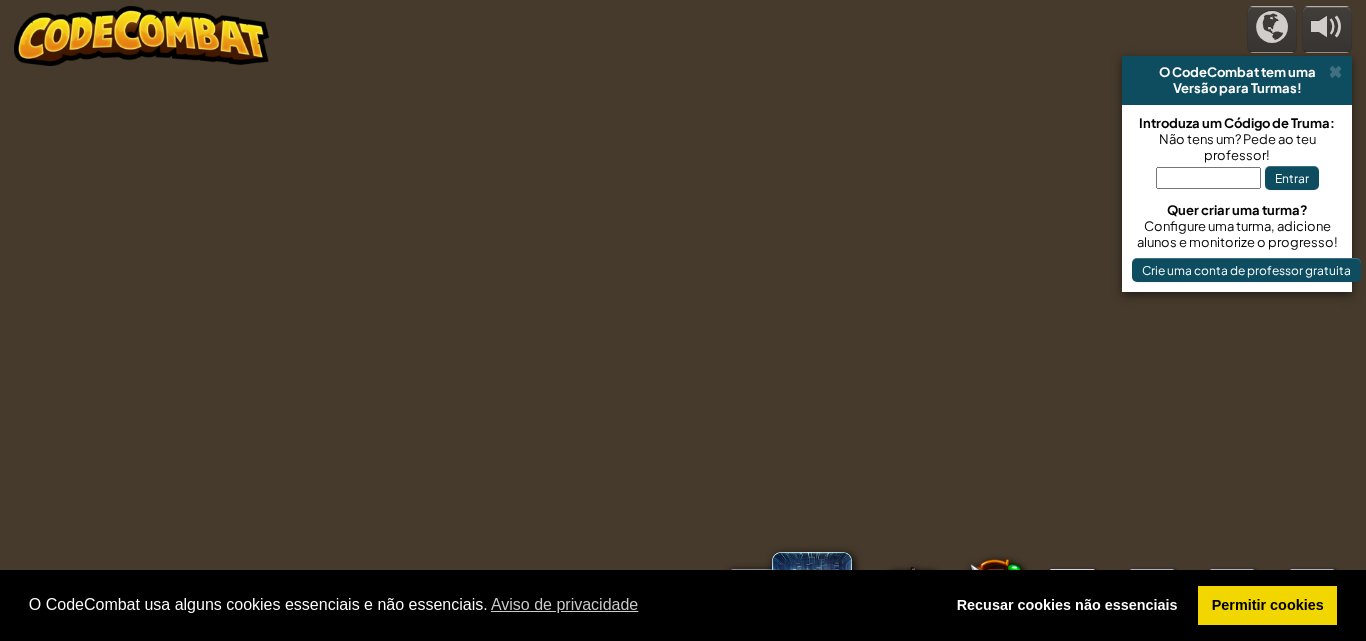 select on "pt-PT" 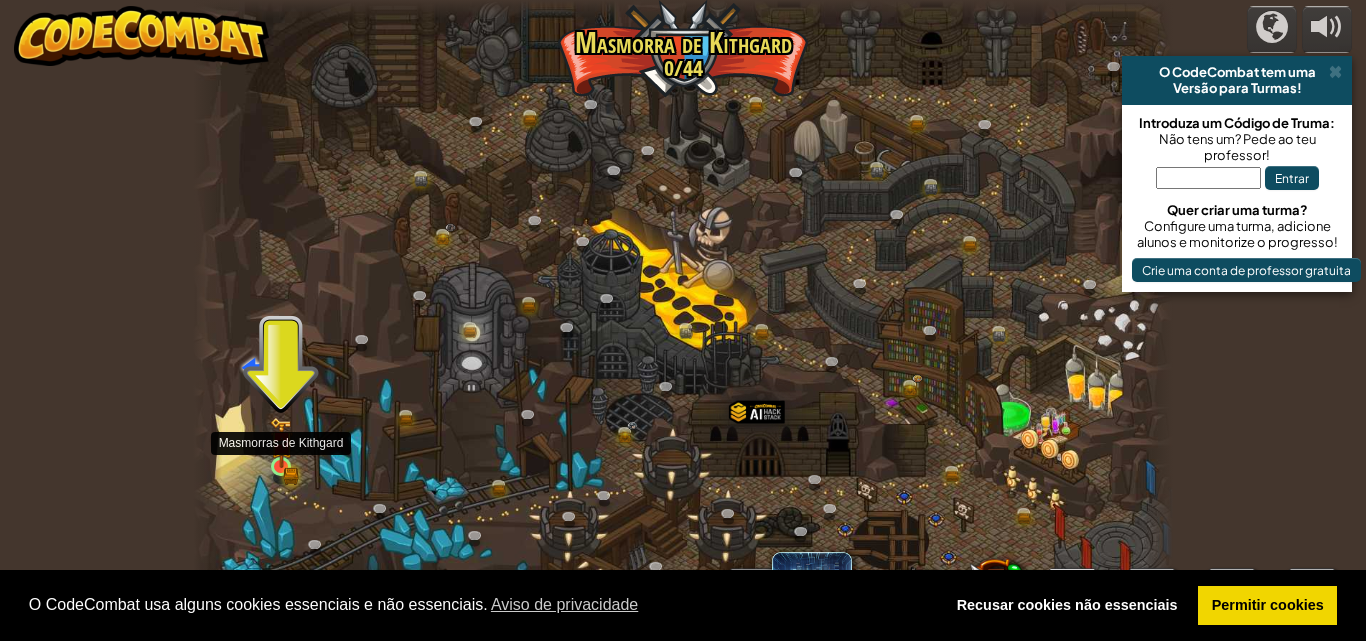 click at bounding box center (281, 444) 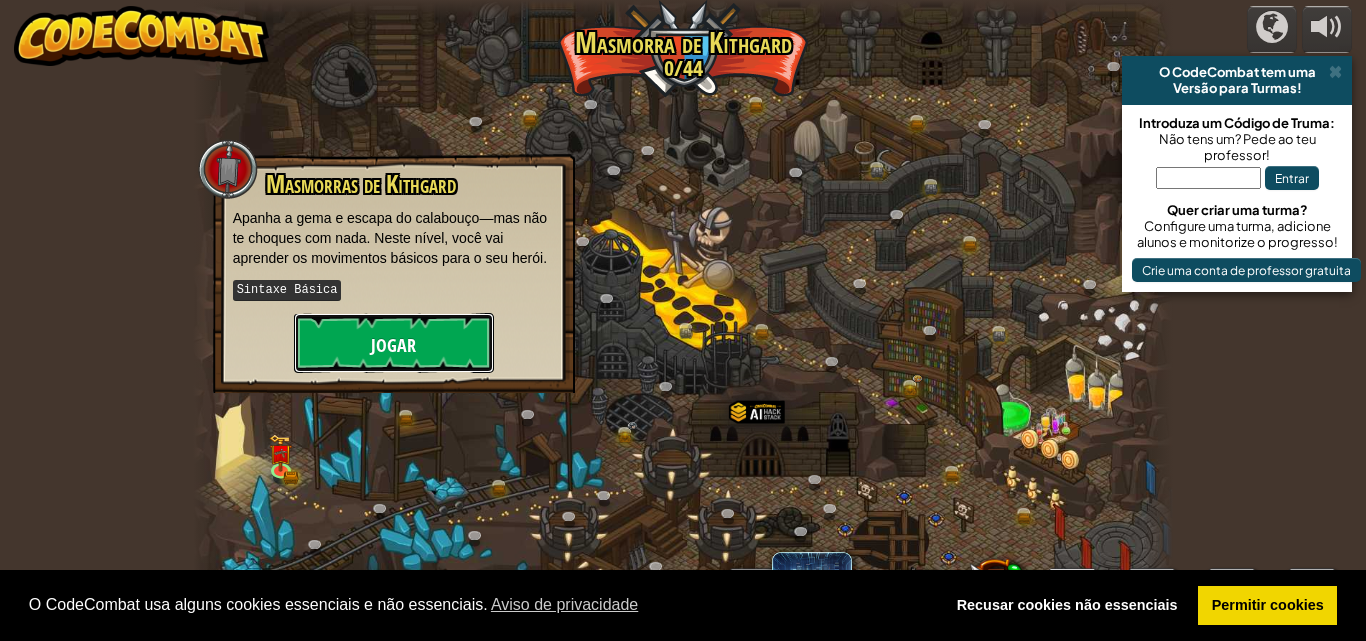 click on "Jogar" at bounding box center (394, 343) 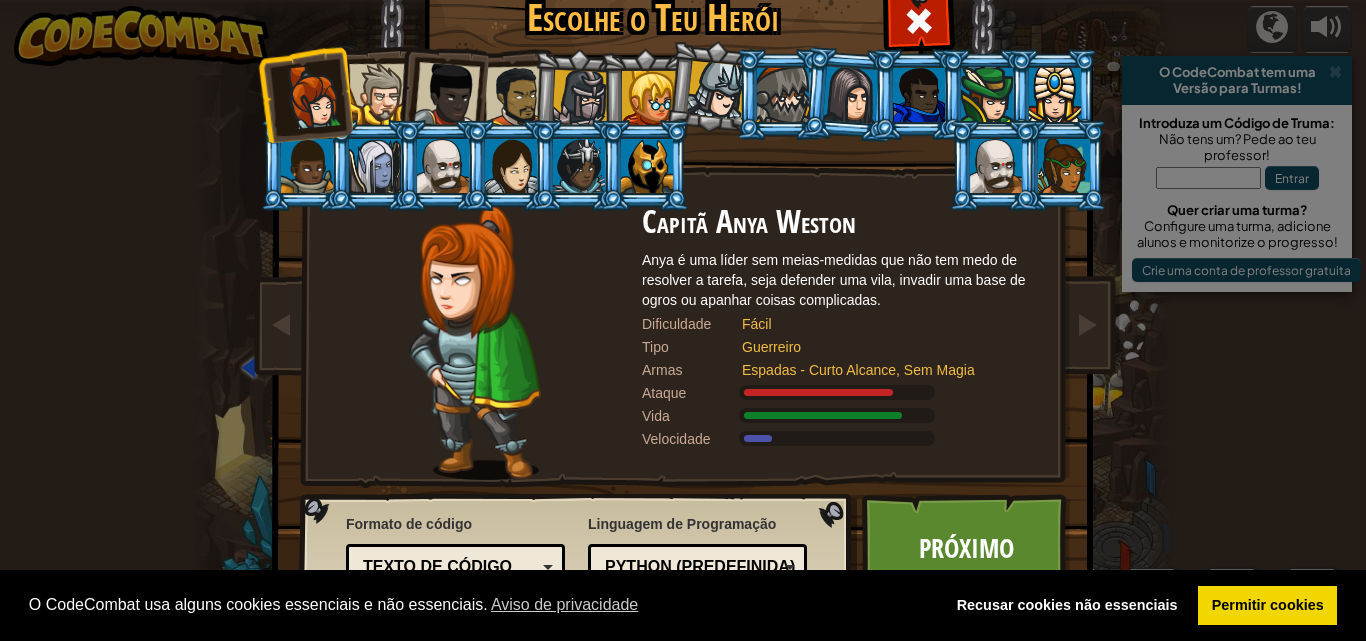 click at bounding box center [649, 98] 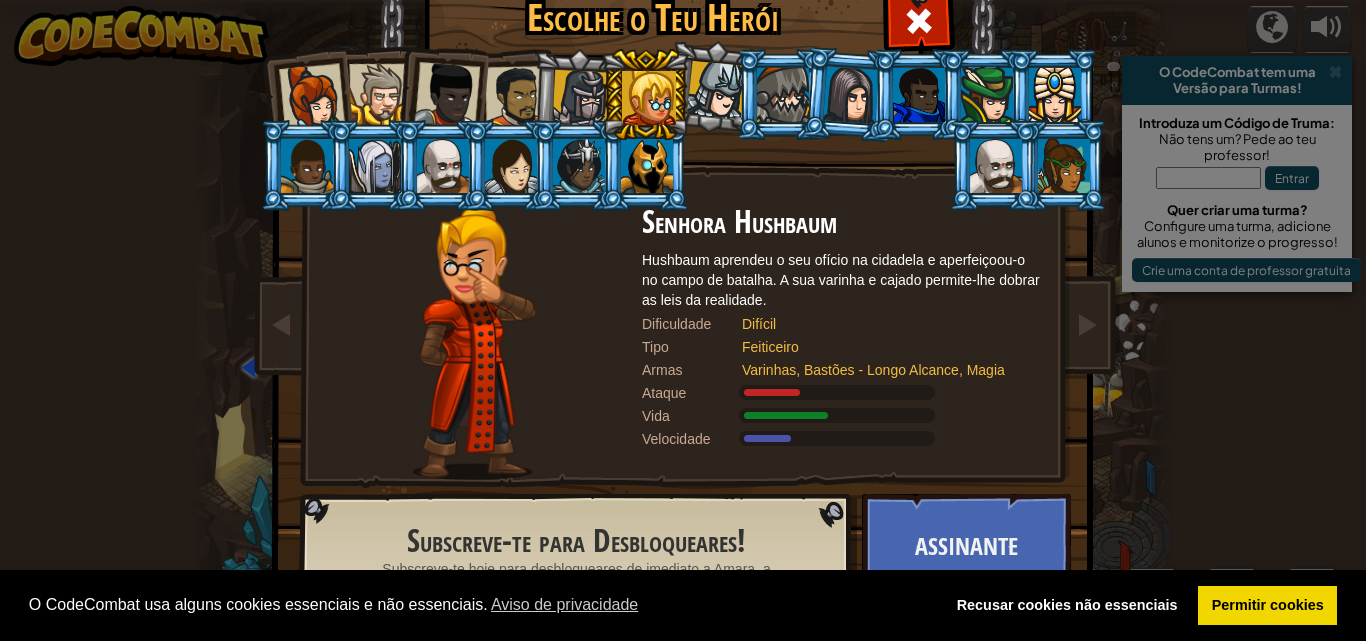 click at bounding box center [645, 94] 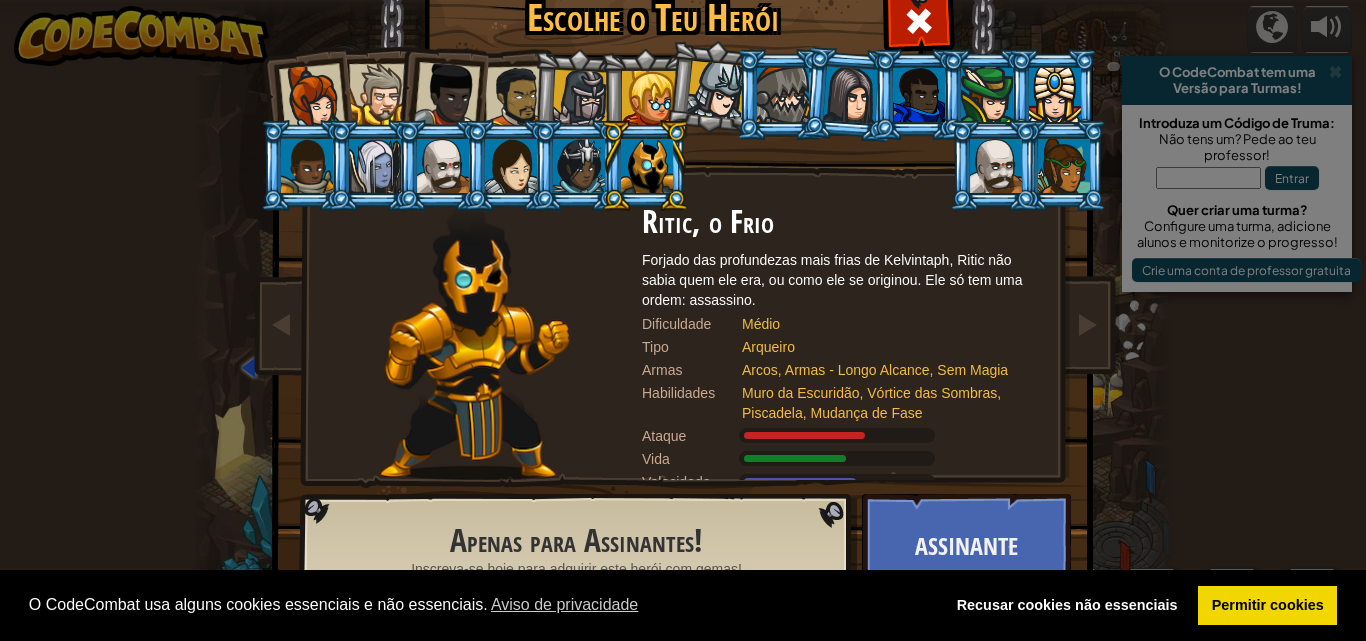 click at bounding box center [987, 95] 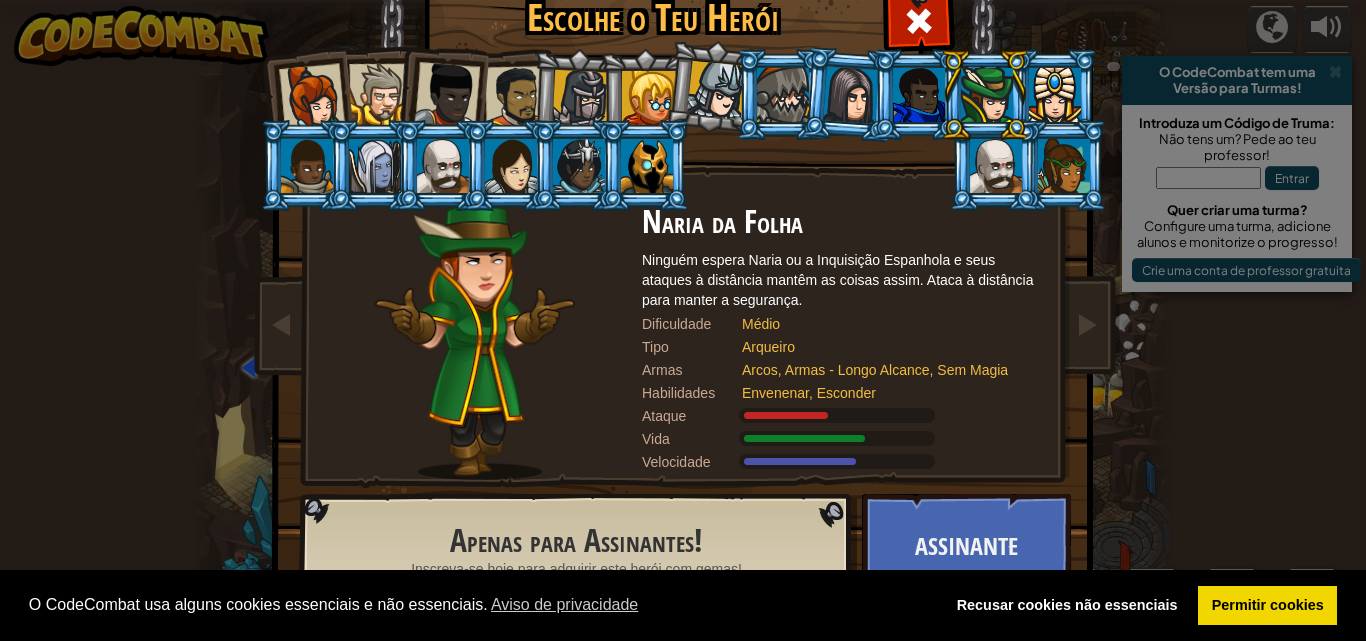 click at bounding box center (645, 165) 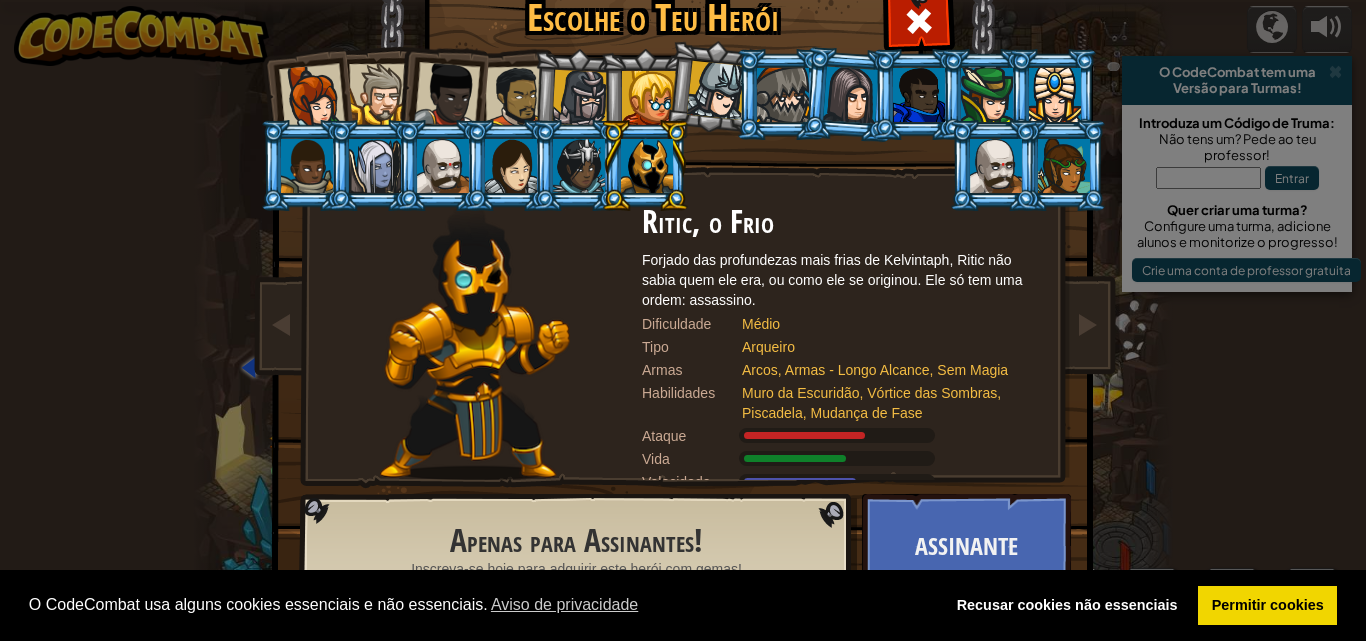 click at bounding box center [579, 166] 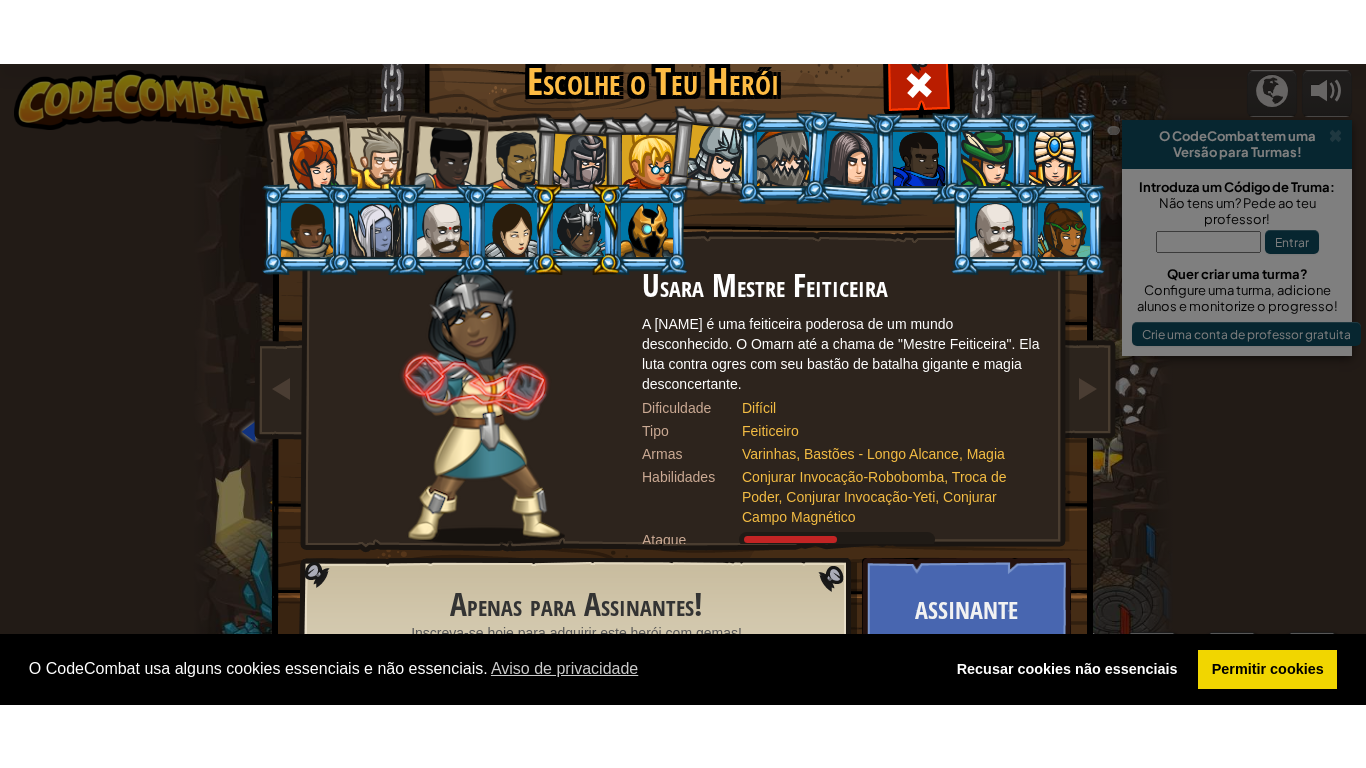 scroll, scrollTop: 18, scrollLeft: 0, axis: vertical 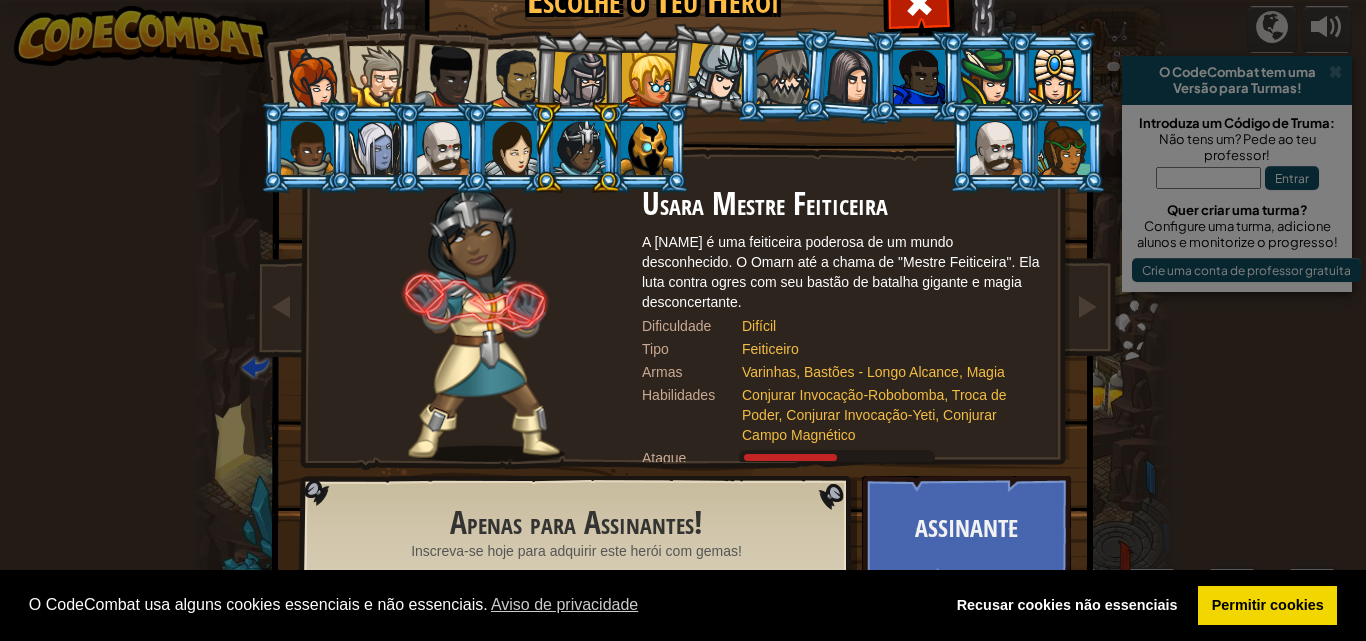 click at bounding box center [516, 79] 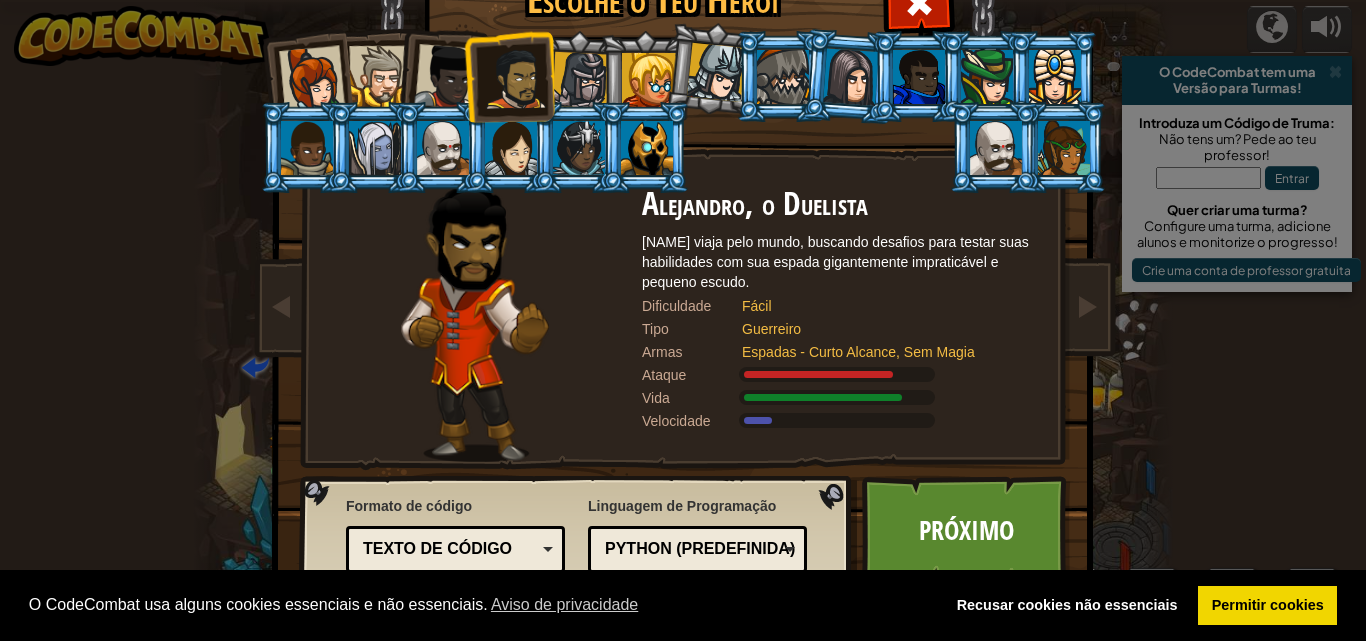 click at bounding box center (580, 80) 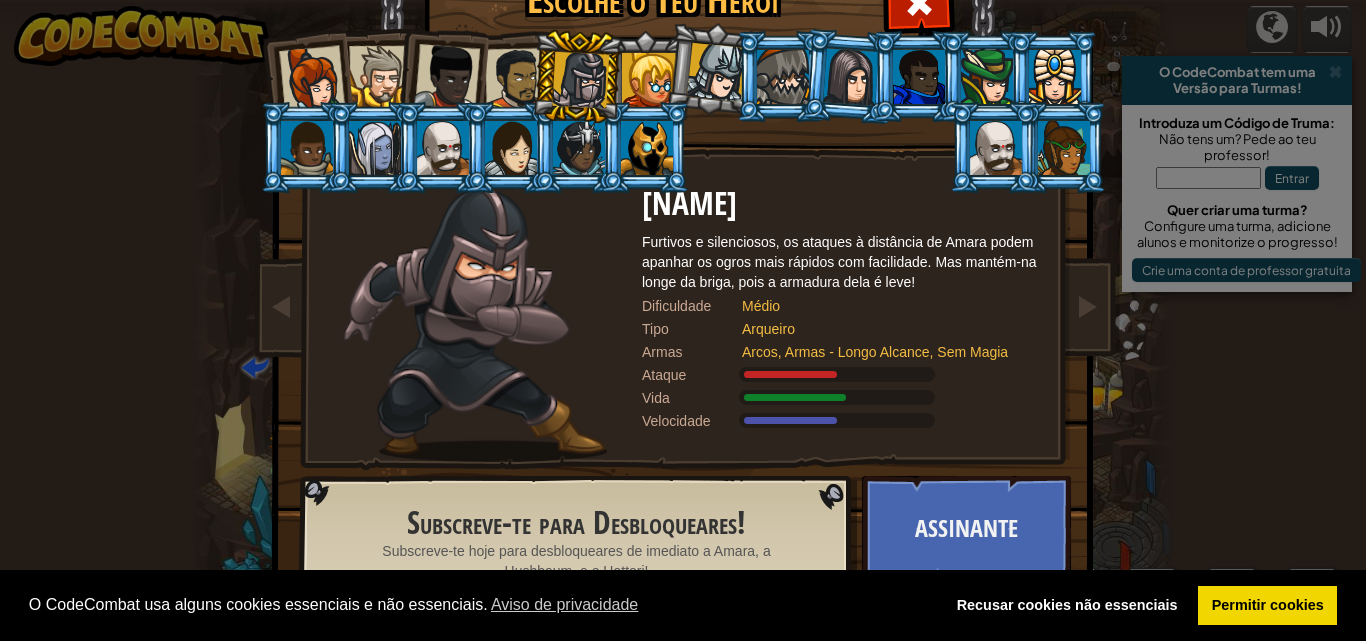 click at bounding box center (577, 77) 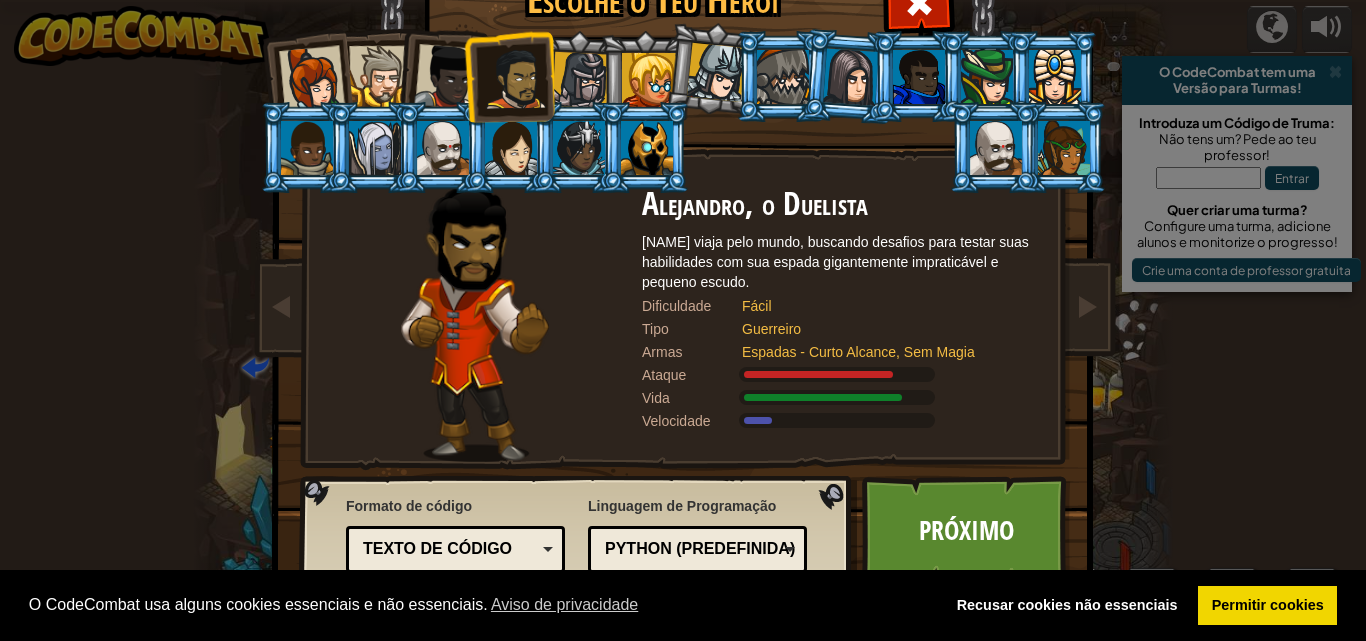 click at bounding box center [447, 77] 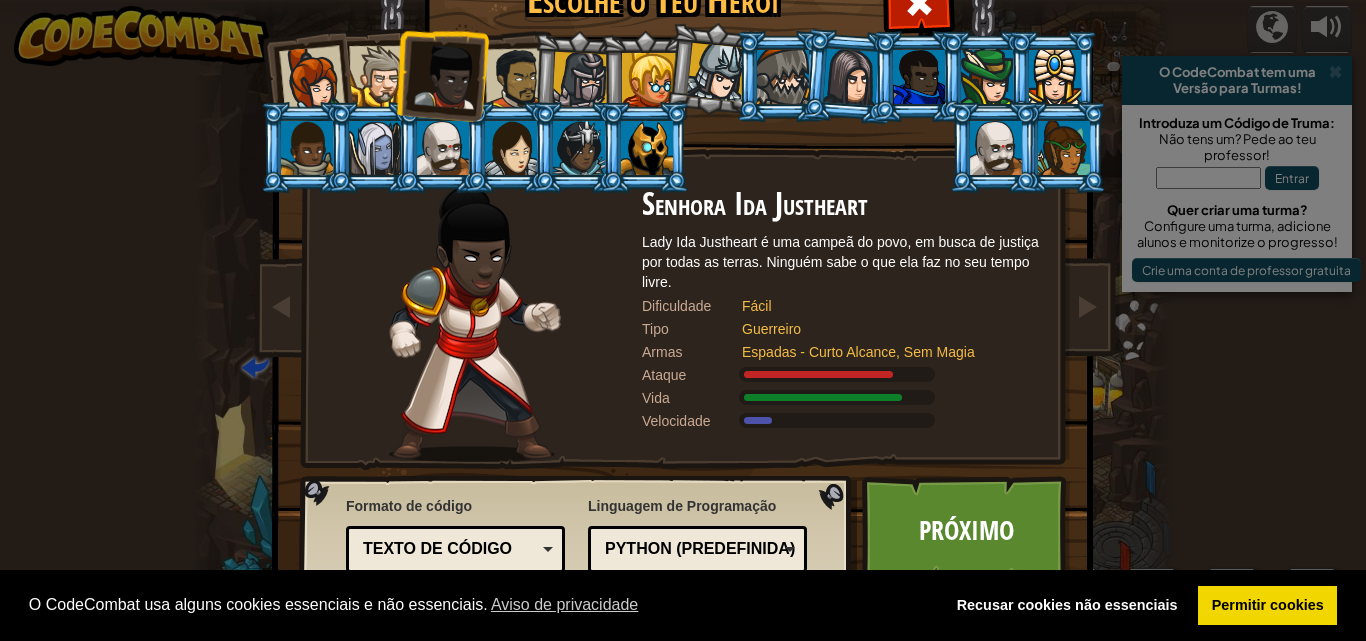 click at bounding box center [379, 76] 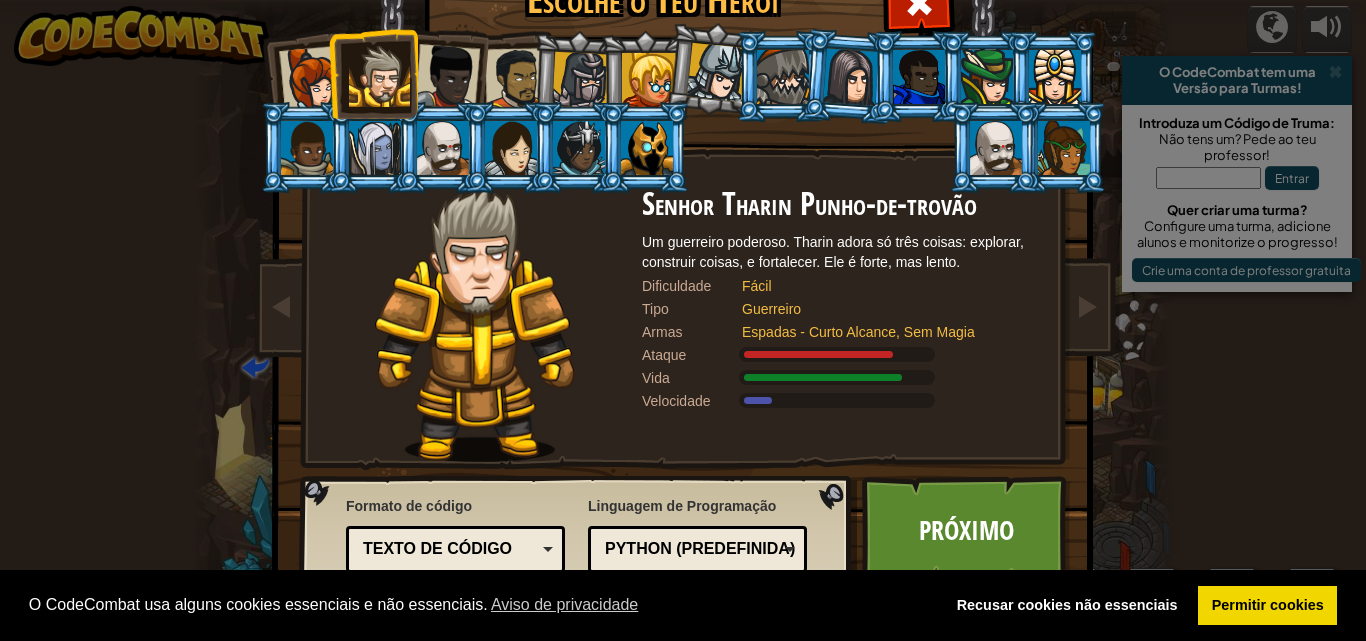click at bounding box center [312, 79] 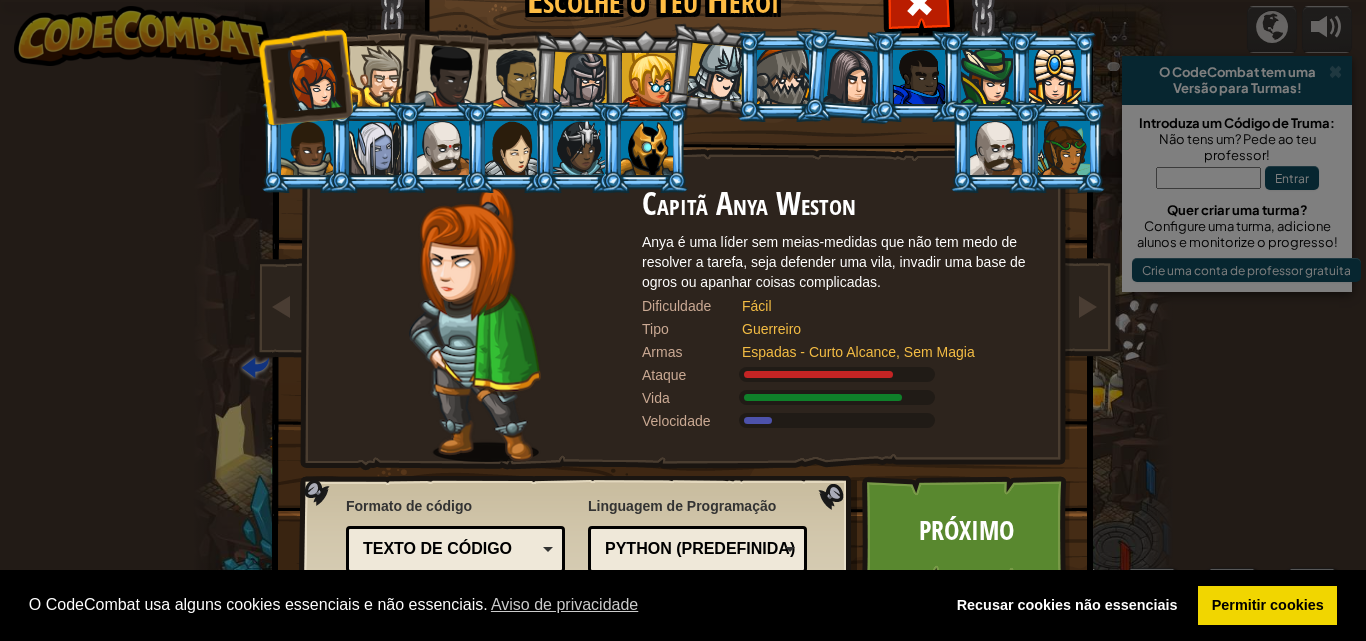 click at bounding box center (516, 79) 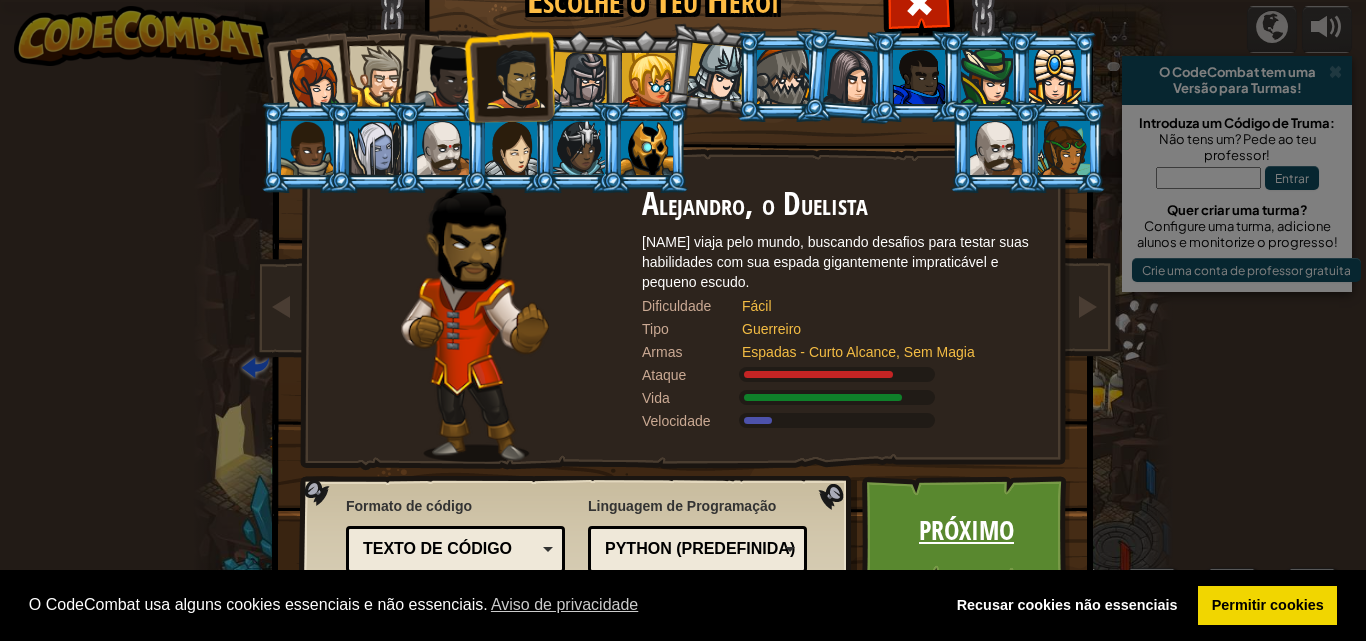 click on "Próximo" at bounding box center [966, 531] 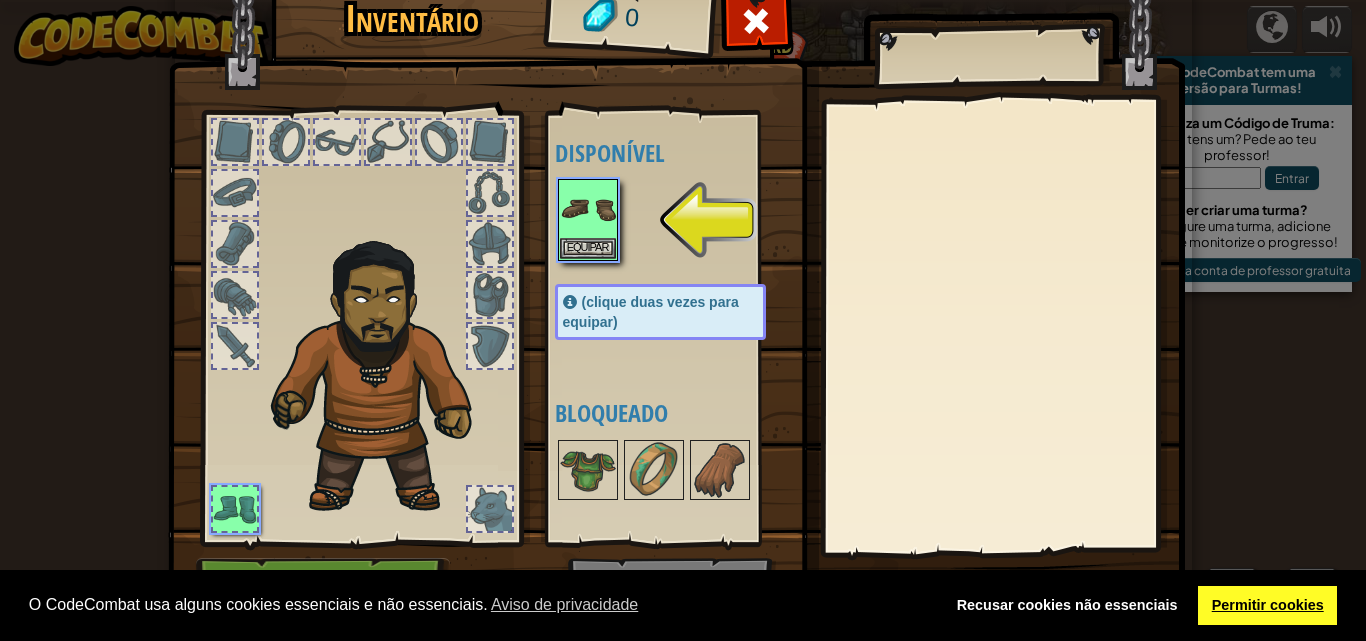 click on "Permitir cookies" at bounding box center (1267, 606) 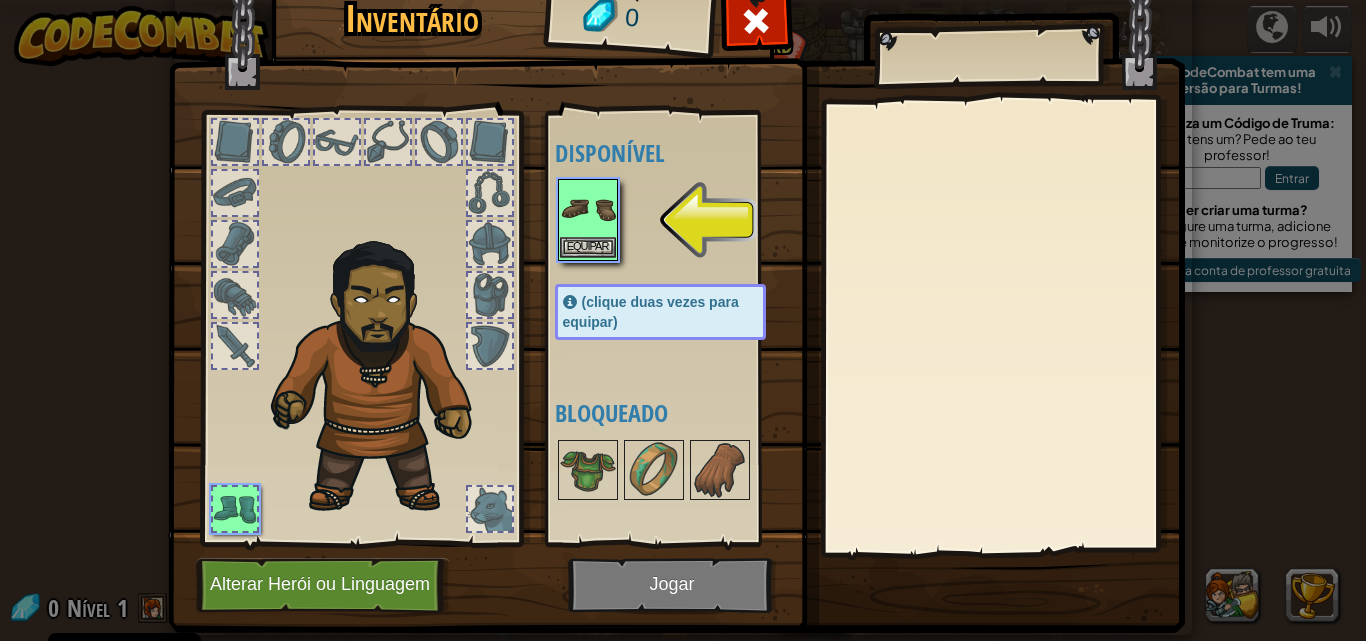 click at bounding box center [588, 209] 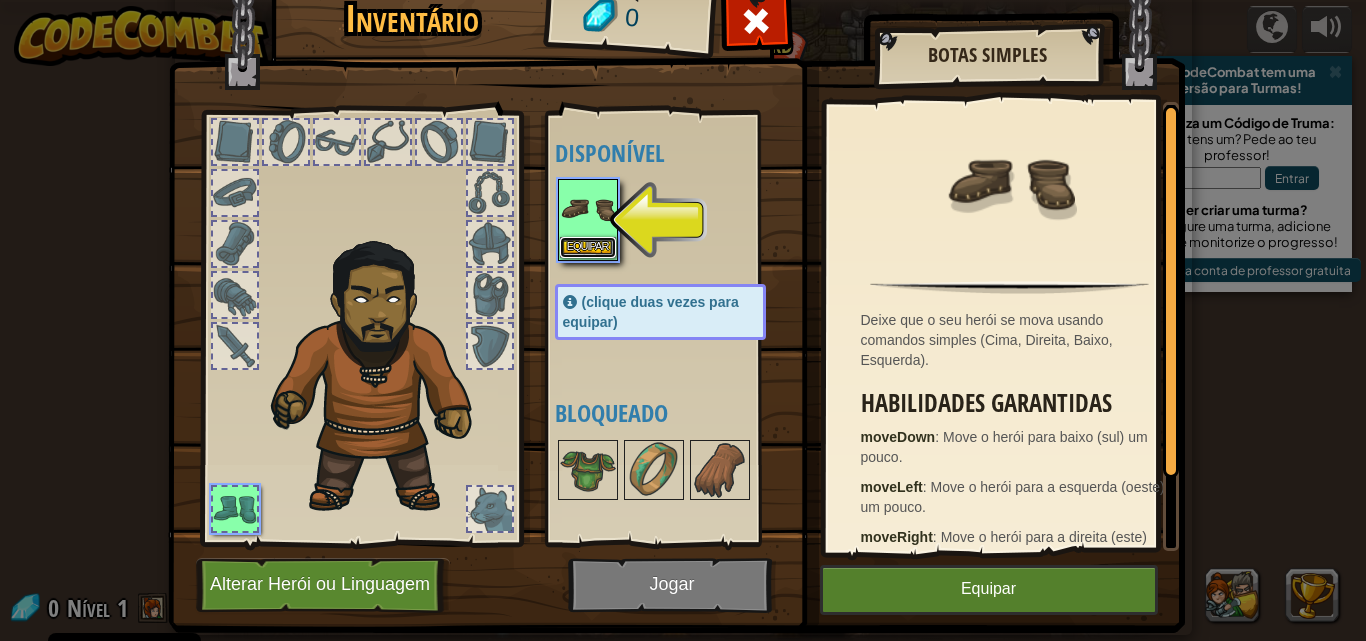 click on "Equipar" at bounding box center [588, 247] 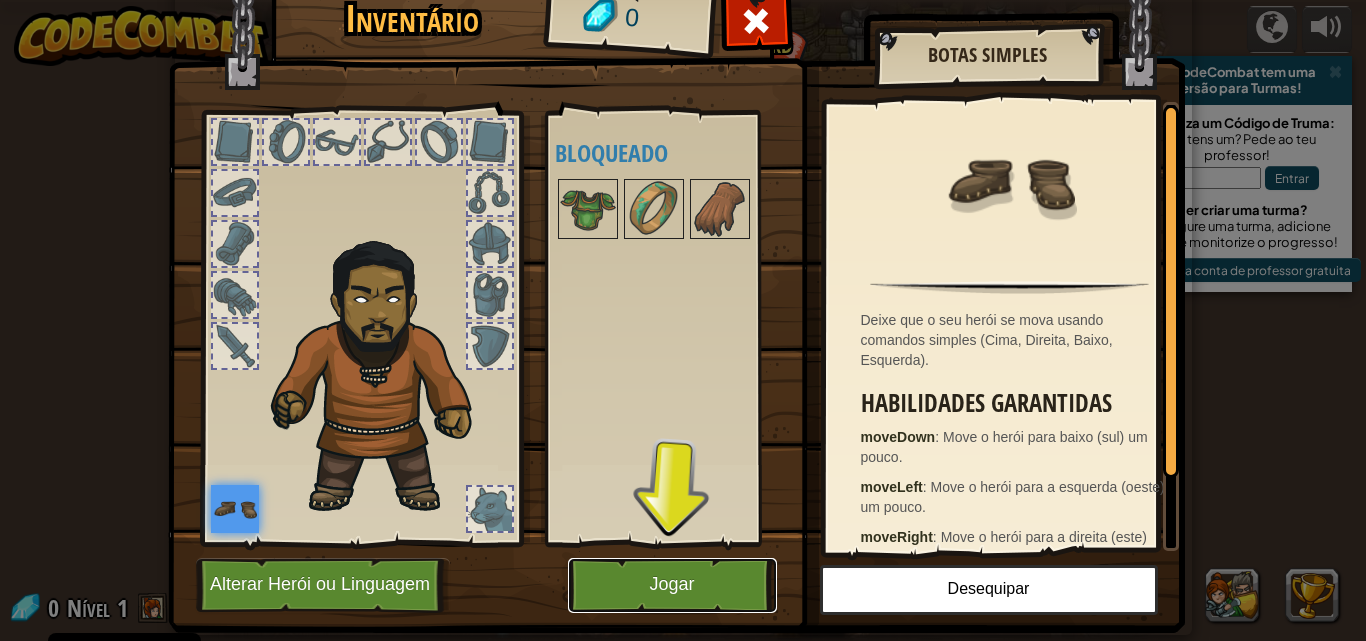click on "Jogar" at bounding box center [671, 585] 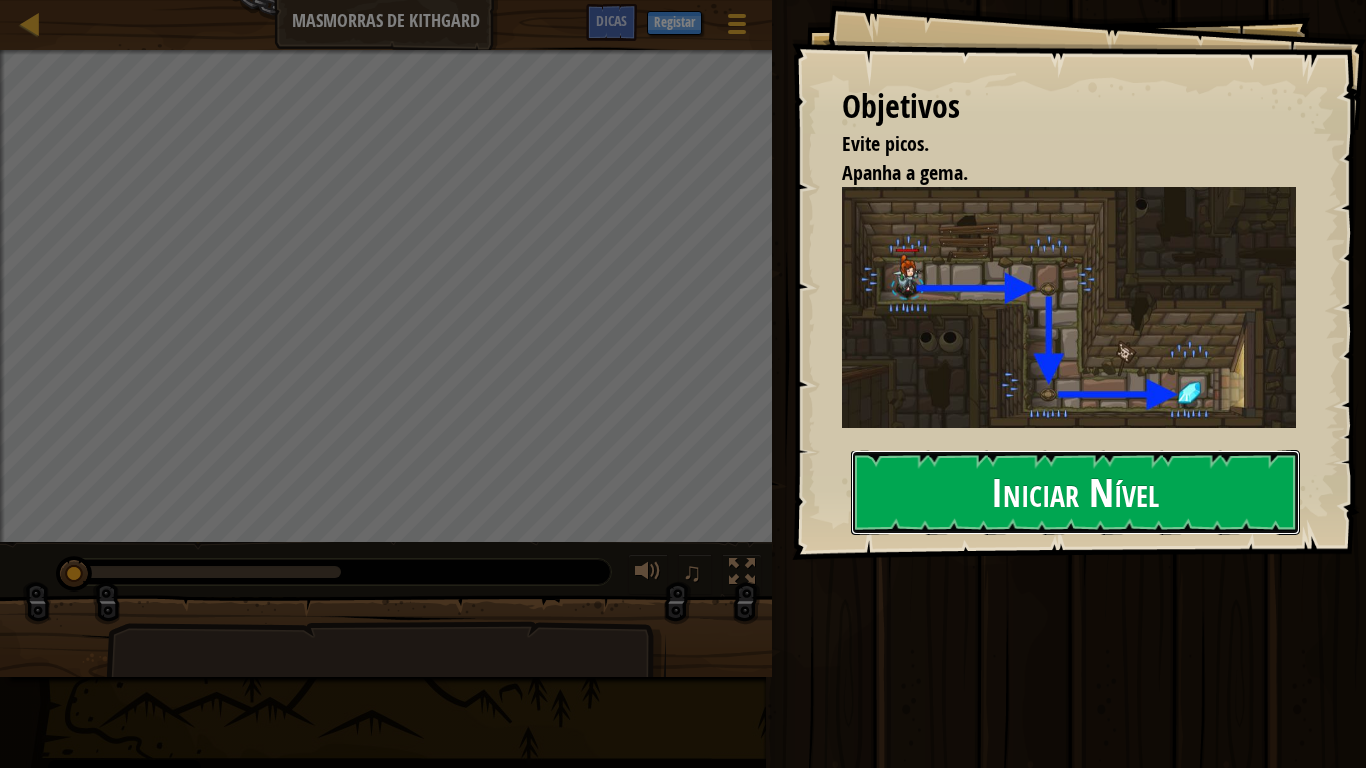 click on "Iniciar Nível" at bounding box center (1075, 492) 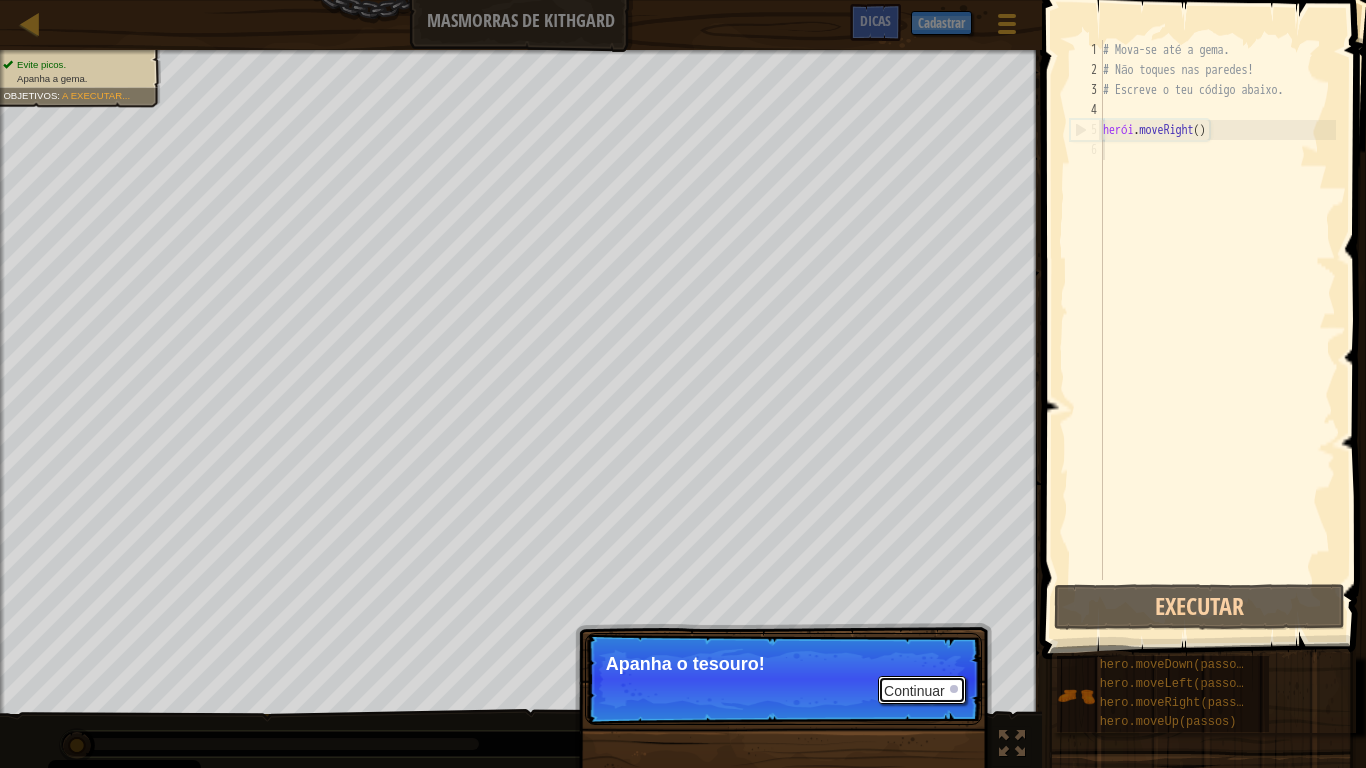 click on "Continuar" at bounding box center [922, 690] 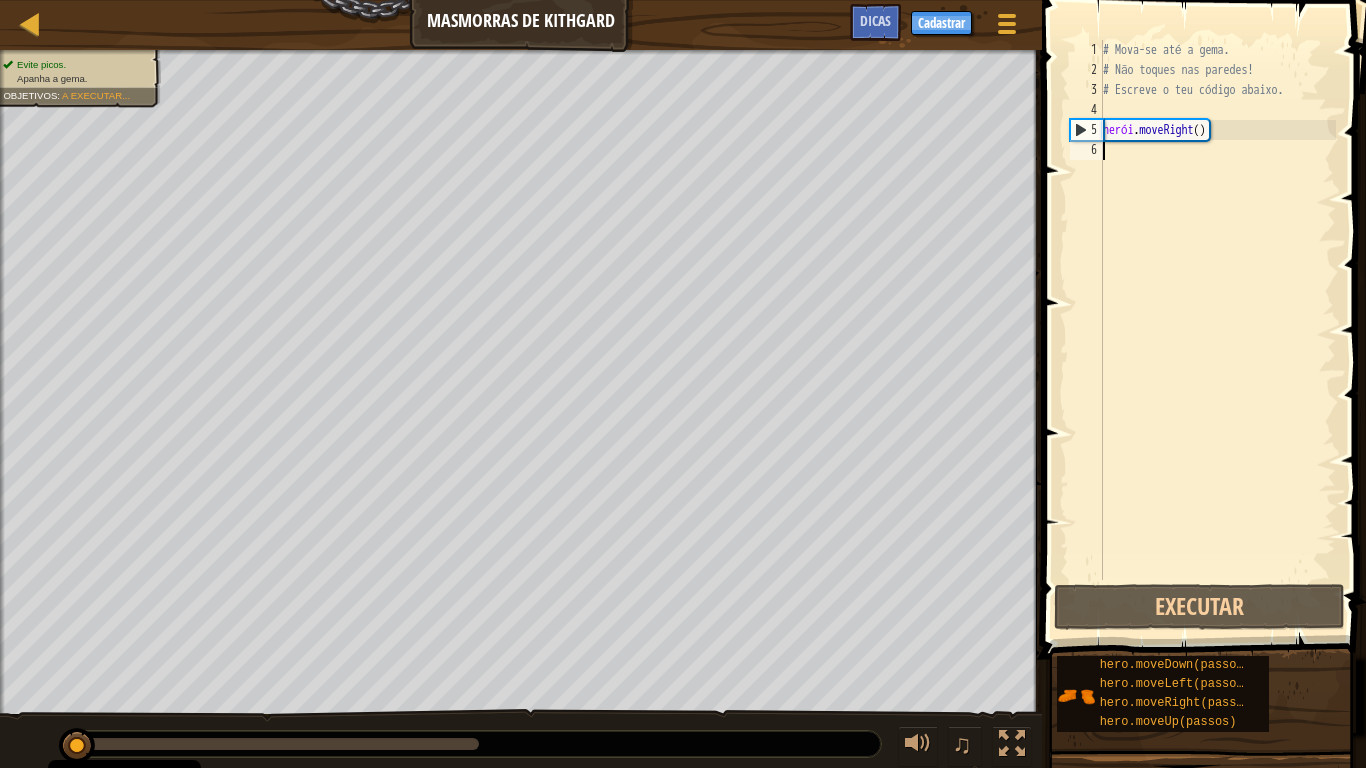 scroll, scrollTop: 9, scrollLeft: 0, axis: vertical 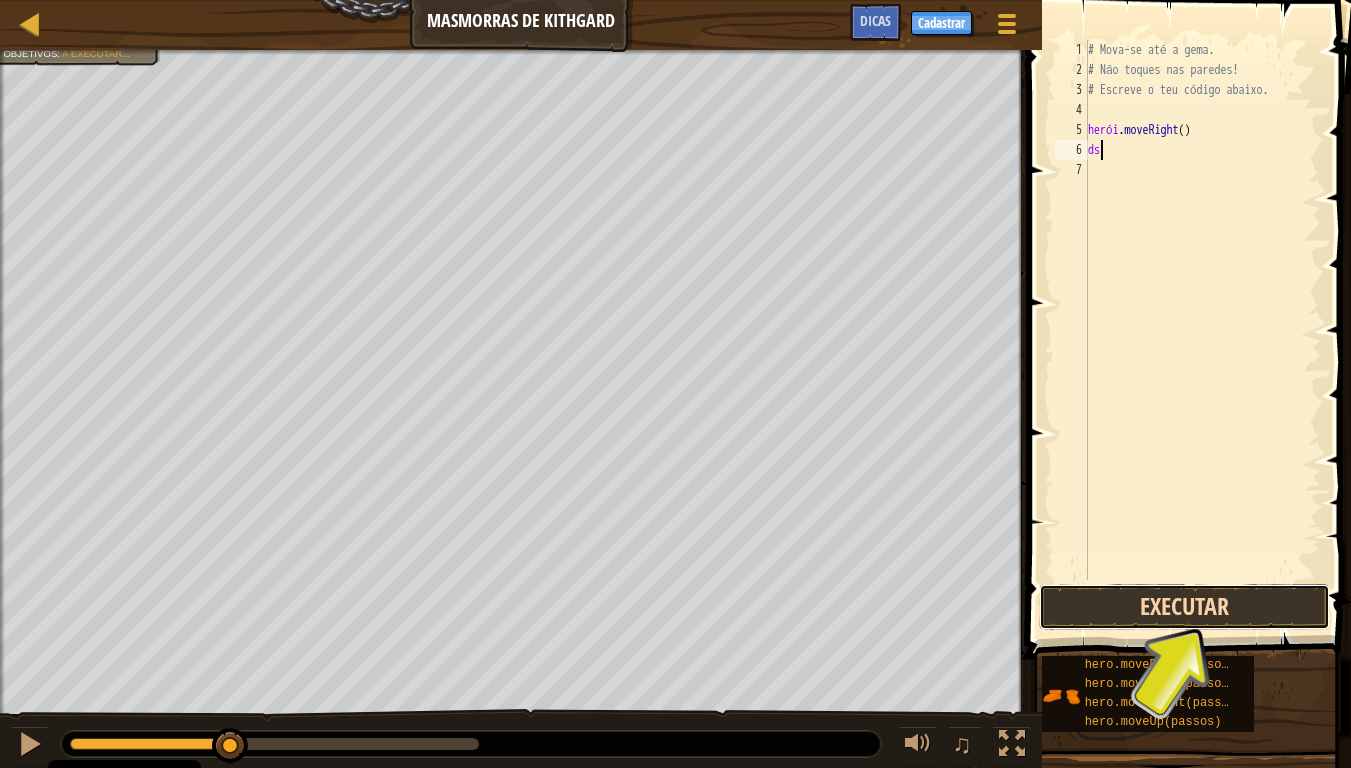 click on "Executar" at bounding box center [1184, 607] 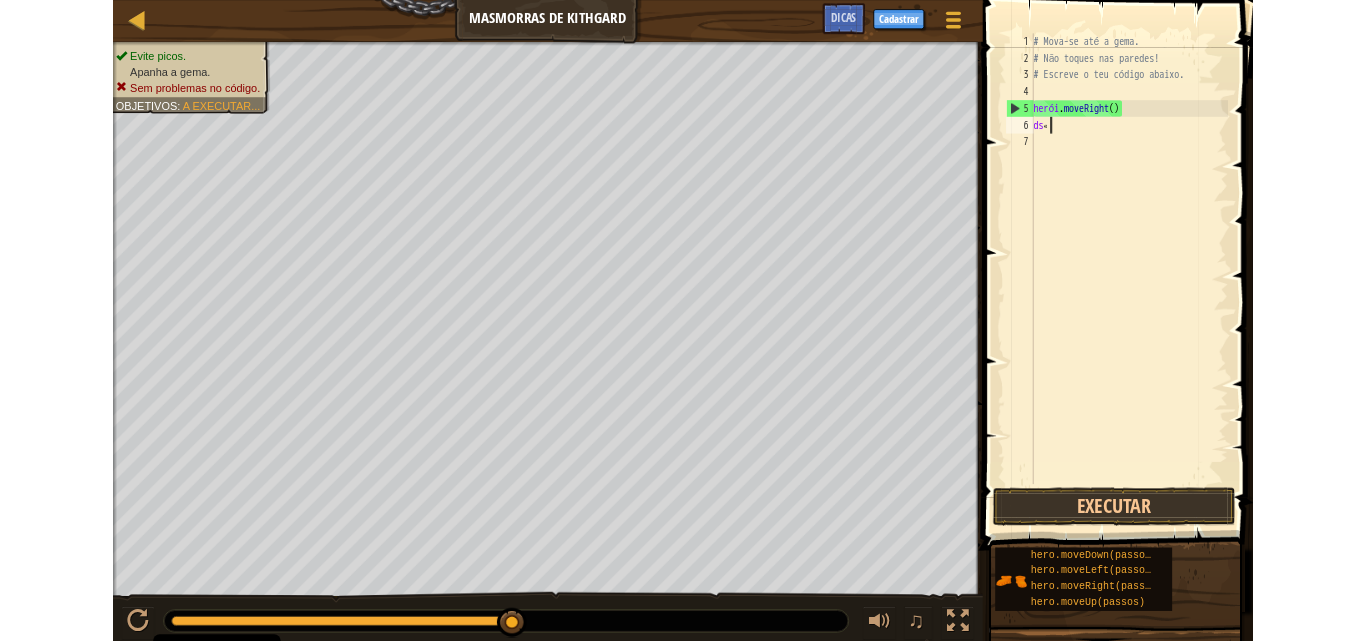 scroll, scrollTop: 9, scrollLeft: 0, axis: vertical 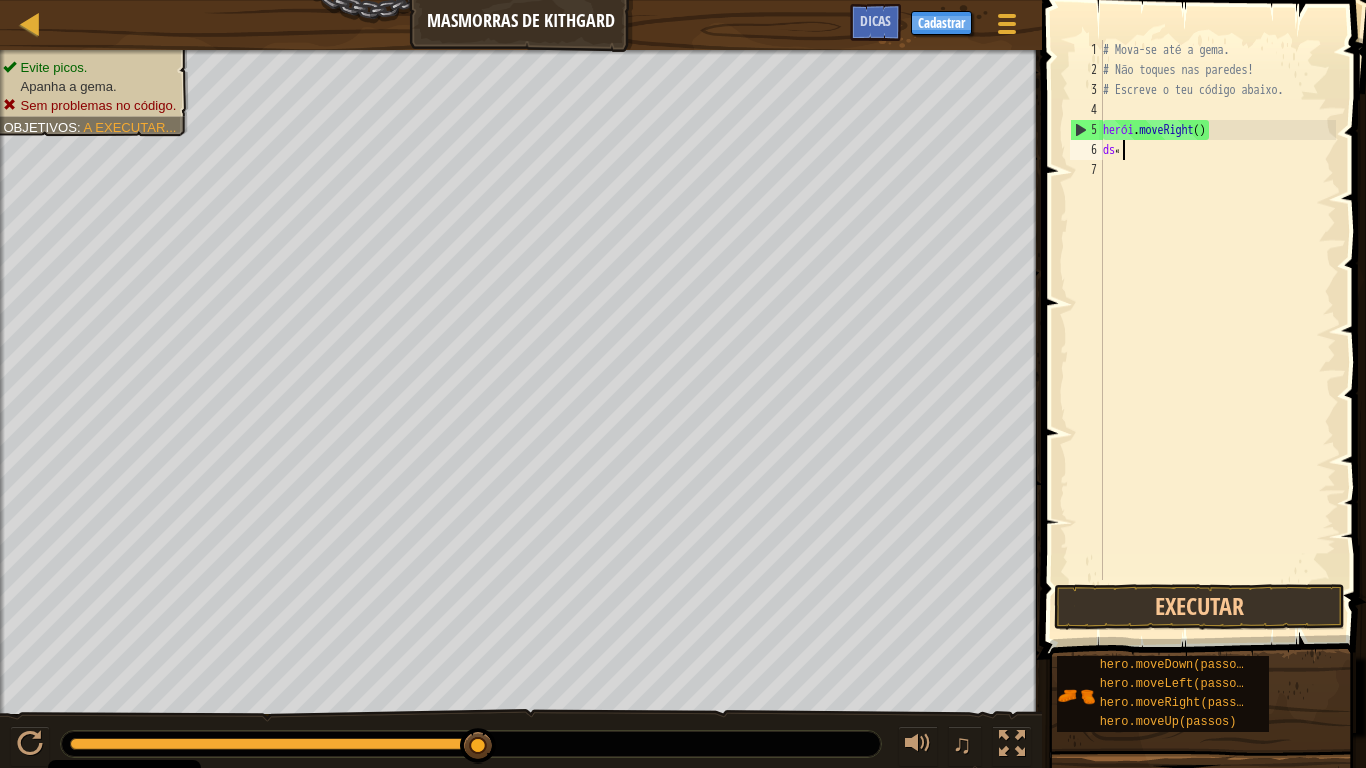 type on "d" 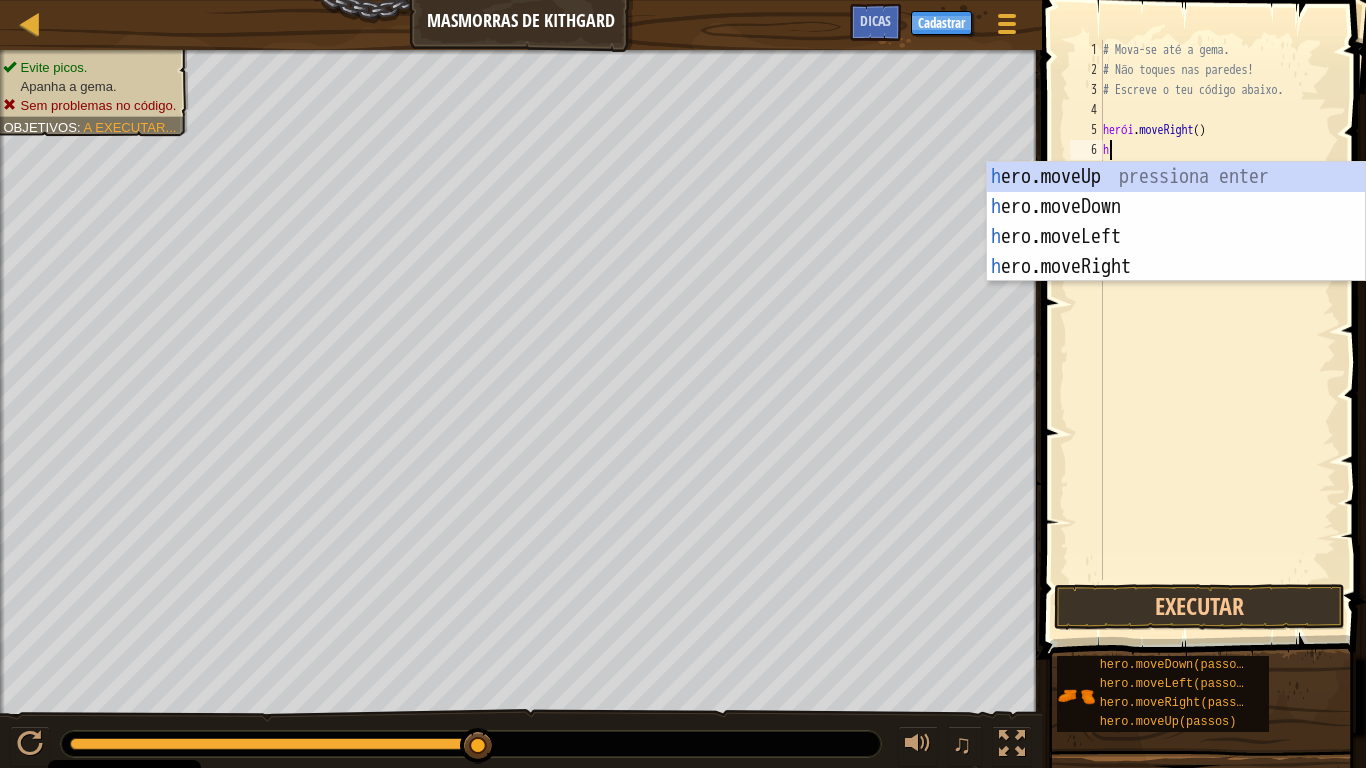 type on "he" 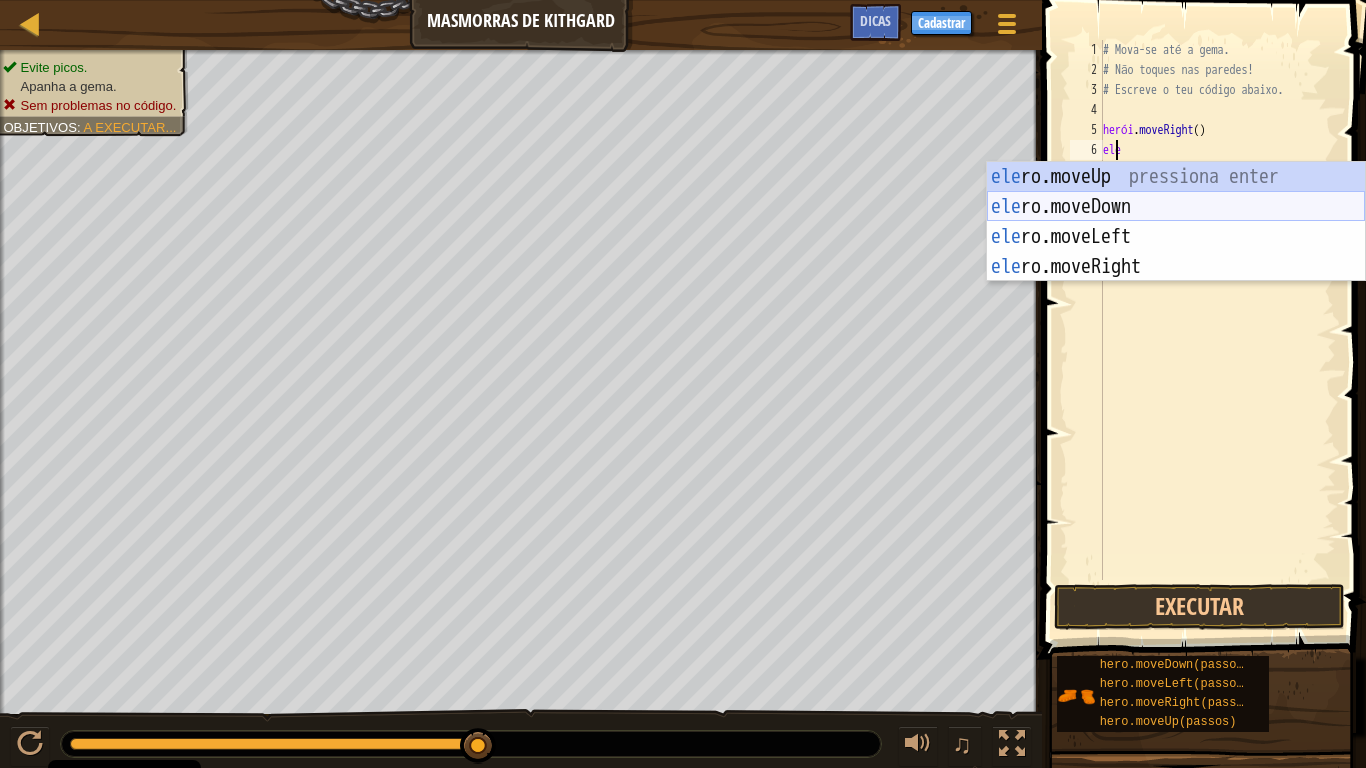 click on "ele hero.moveUp pressione enter ele hero.moveDown pressione enter ele hero.moveLeft pressione enter ele hero.moveRight pressione enter" at bounding box center (1176, 252) 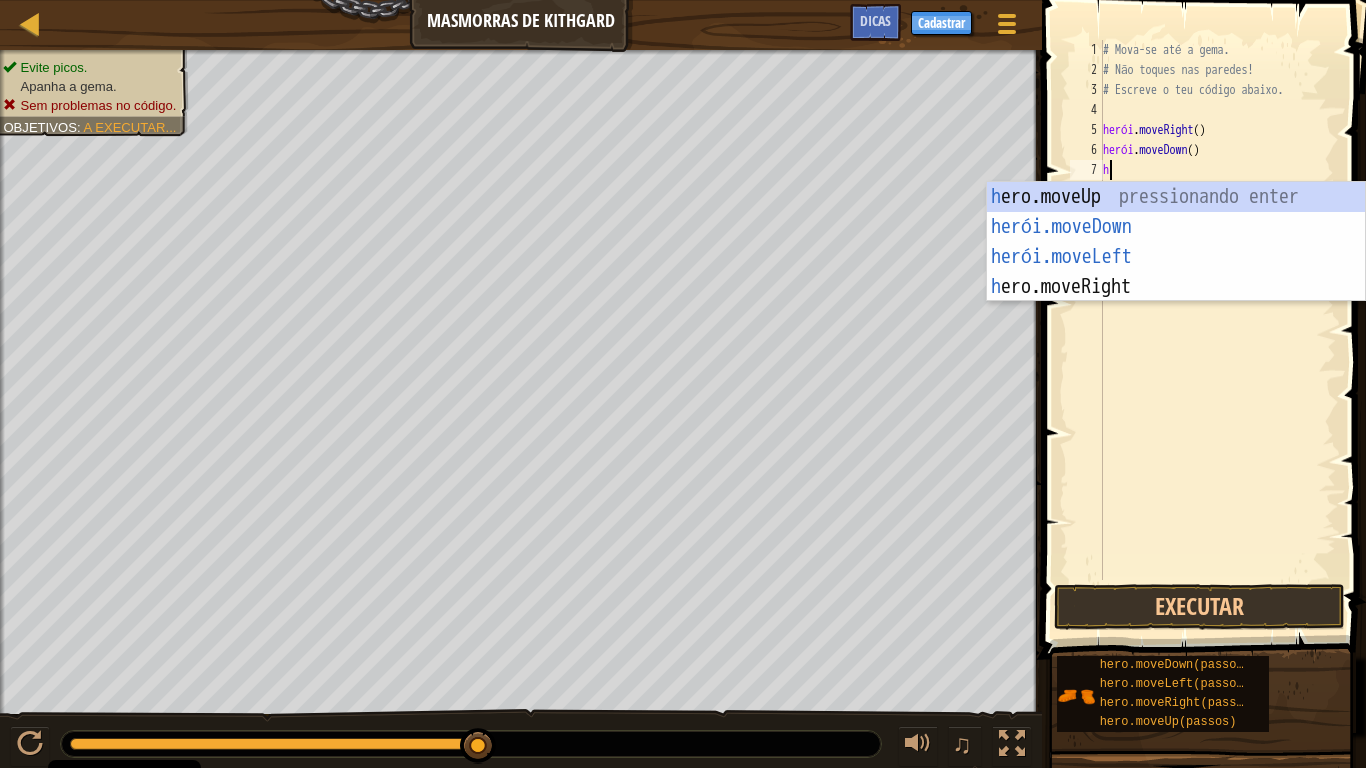 type on "he" 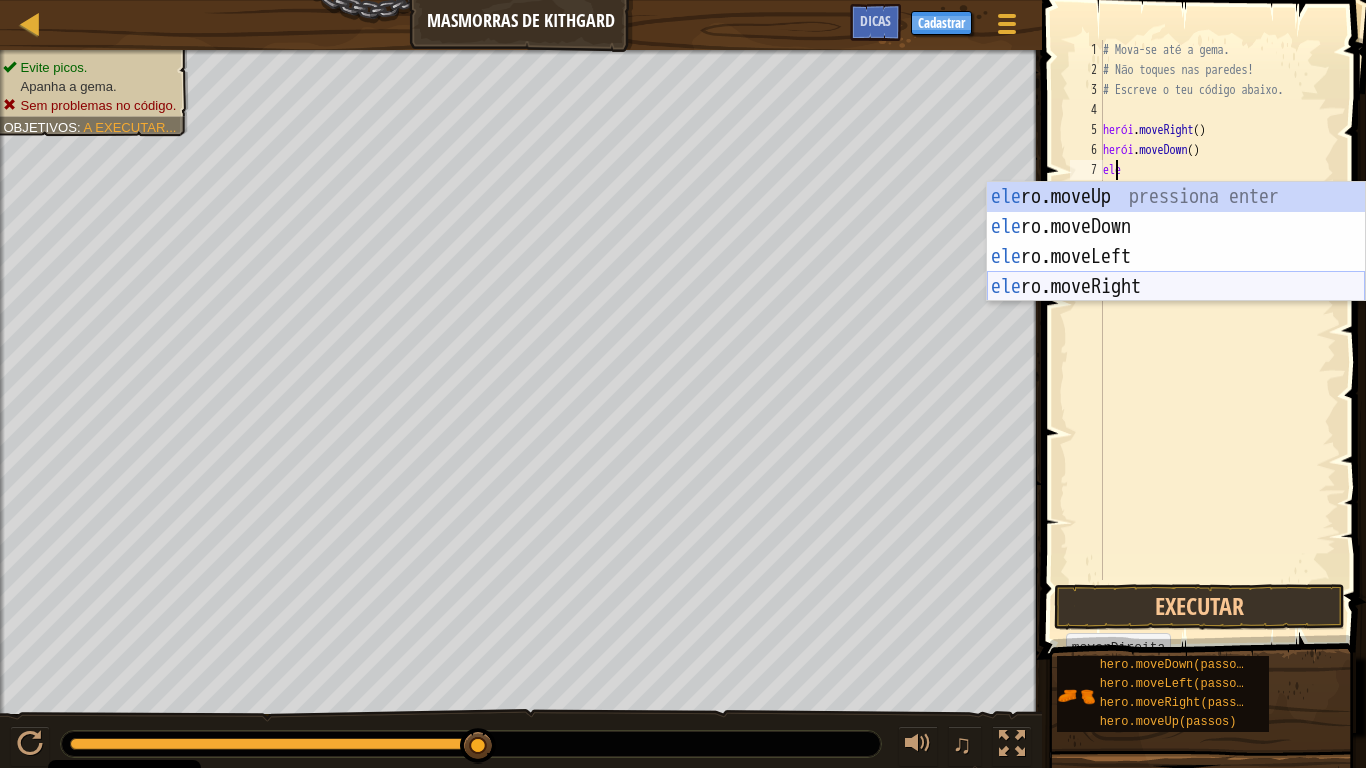 click on "ele hero.moveUp pressione enter ele hero.moveDown pressione enter ele hero.moveLeft pressione enter ele hero.moveRight pressione enter" at bounding box center [1176, 272] 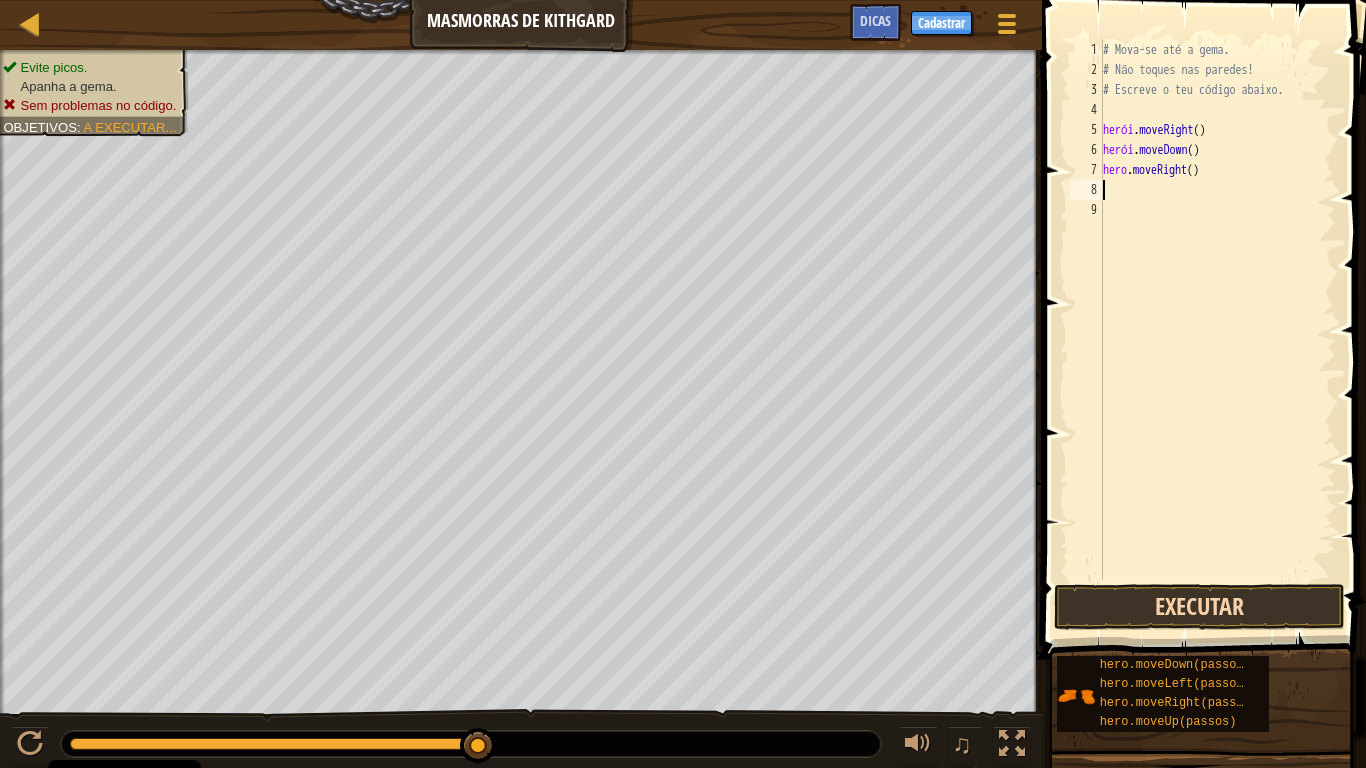 type 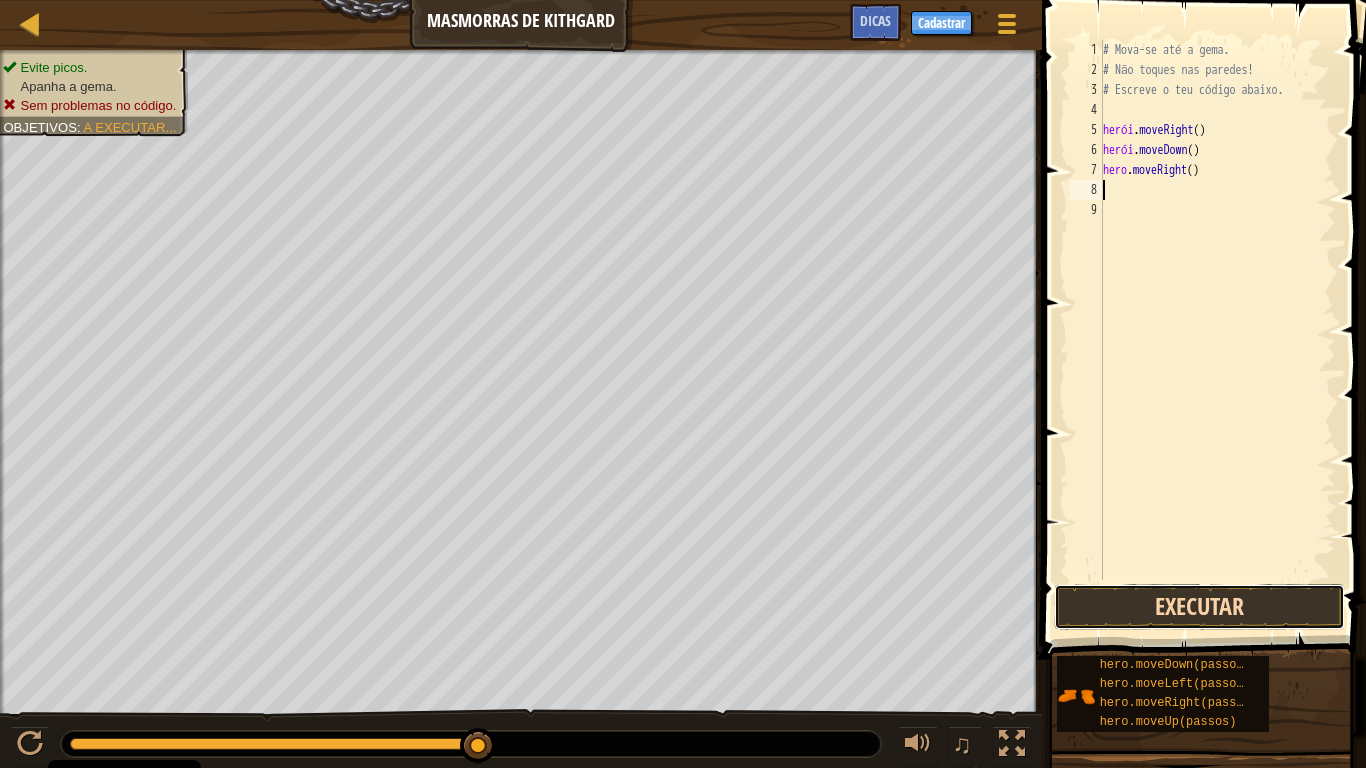 click on "Executar" at bounding box center (1199, 607) 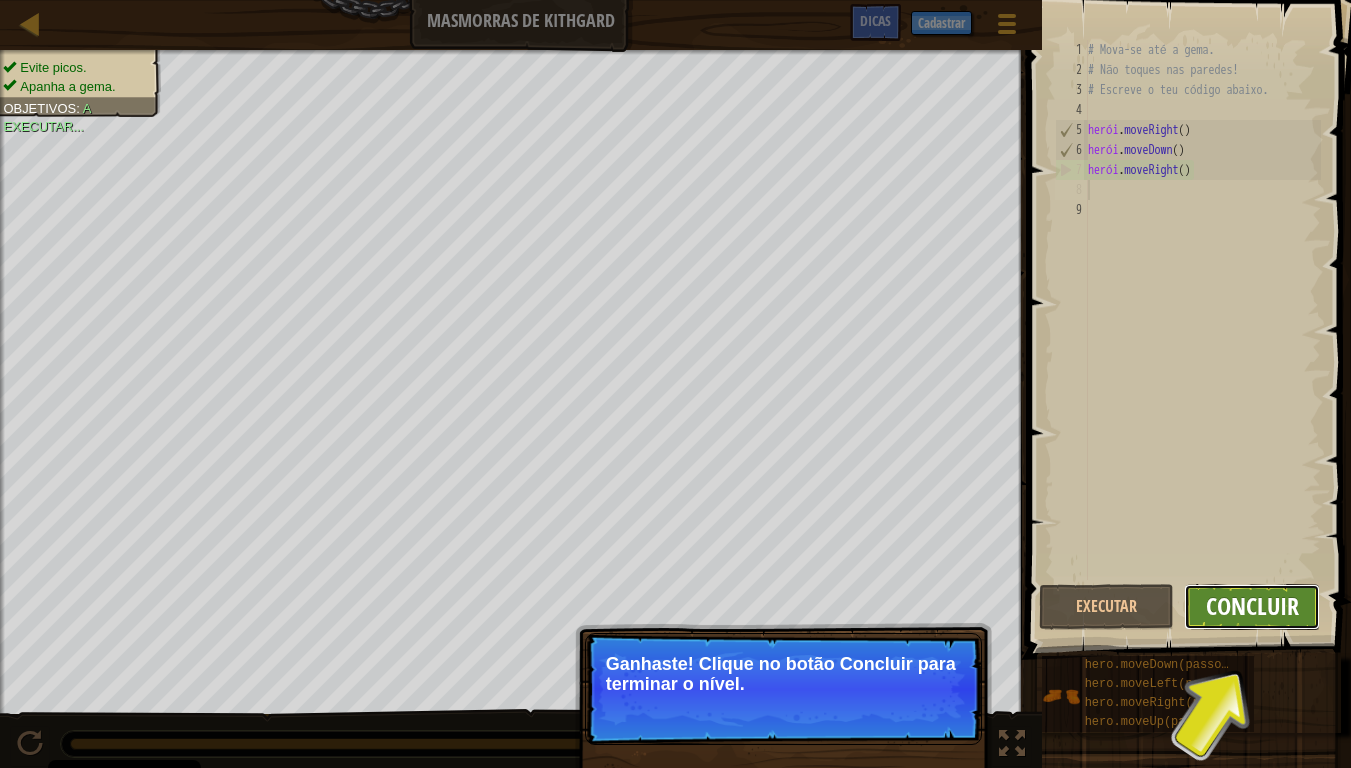 click on "Concluir" at bounding box center [1252, 606] 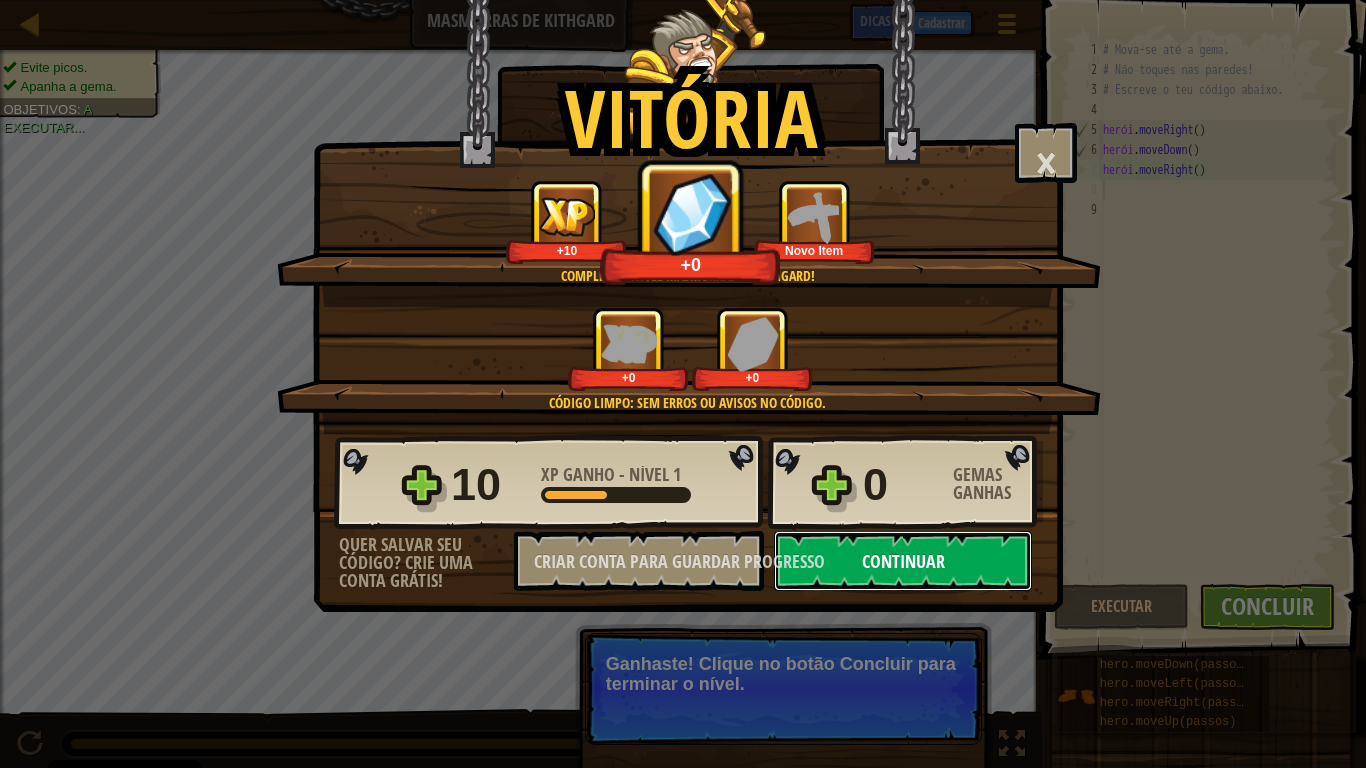 click on "Continuar" at bounding box center [903, 561] 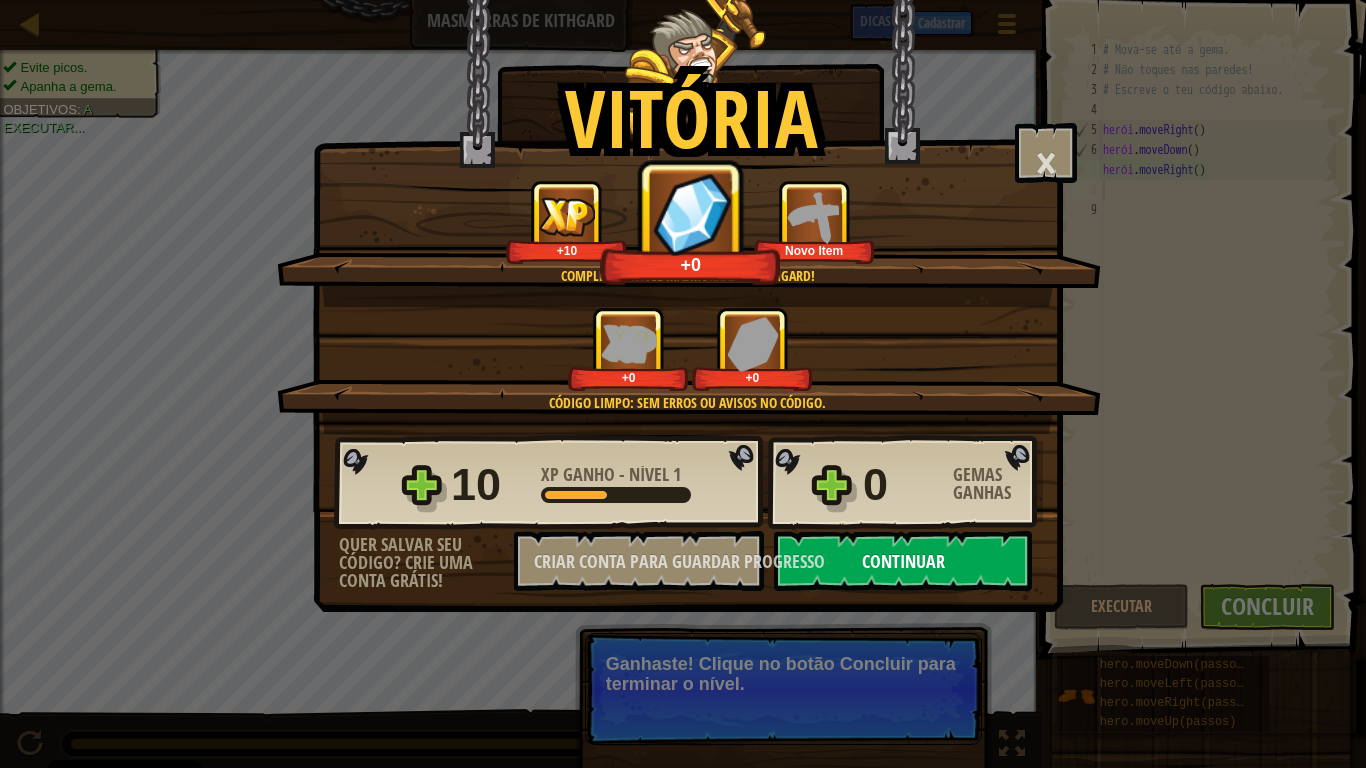 select on "pt-PT" 